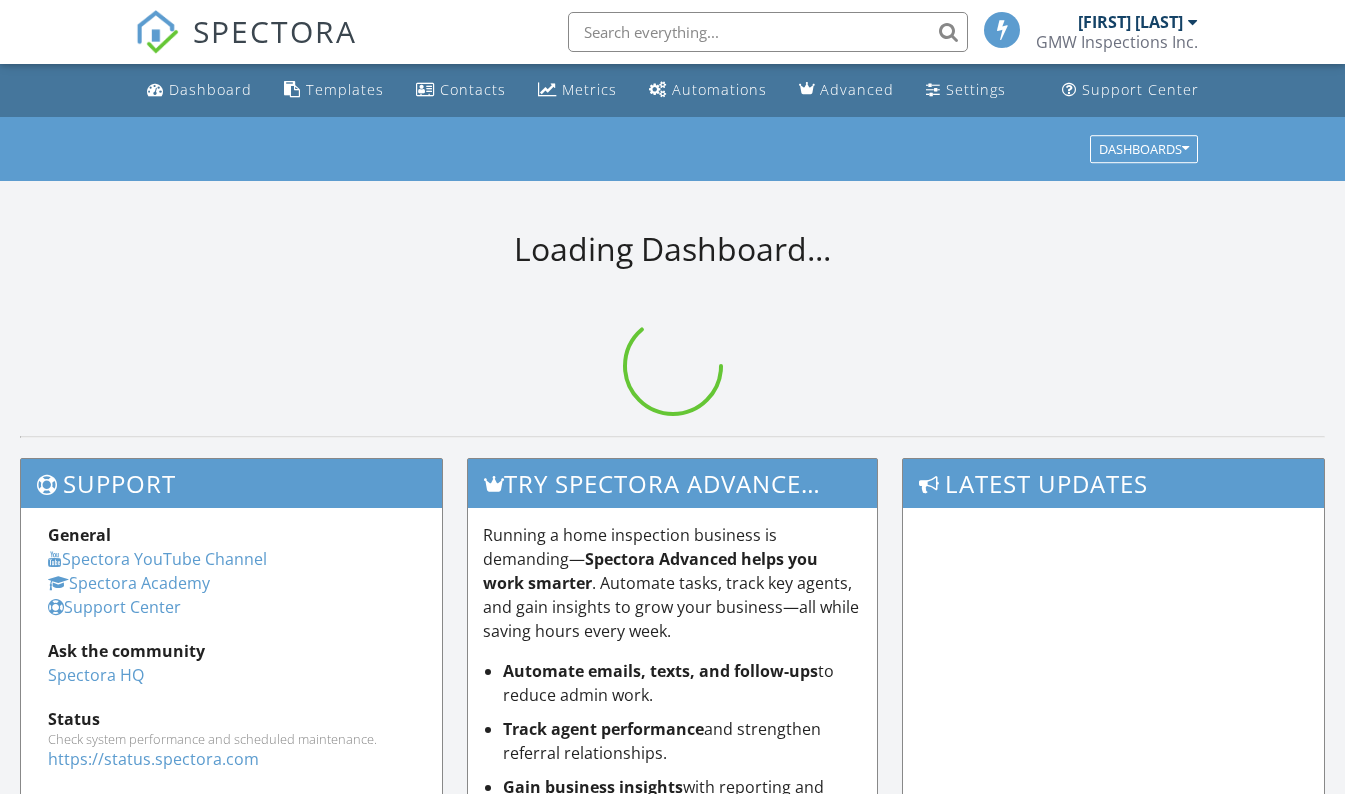 scroll, scrollTop: 0, scrollLeft: 0, axis: both 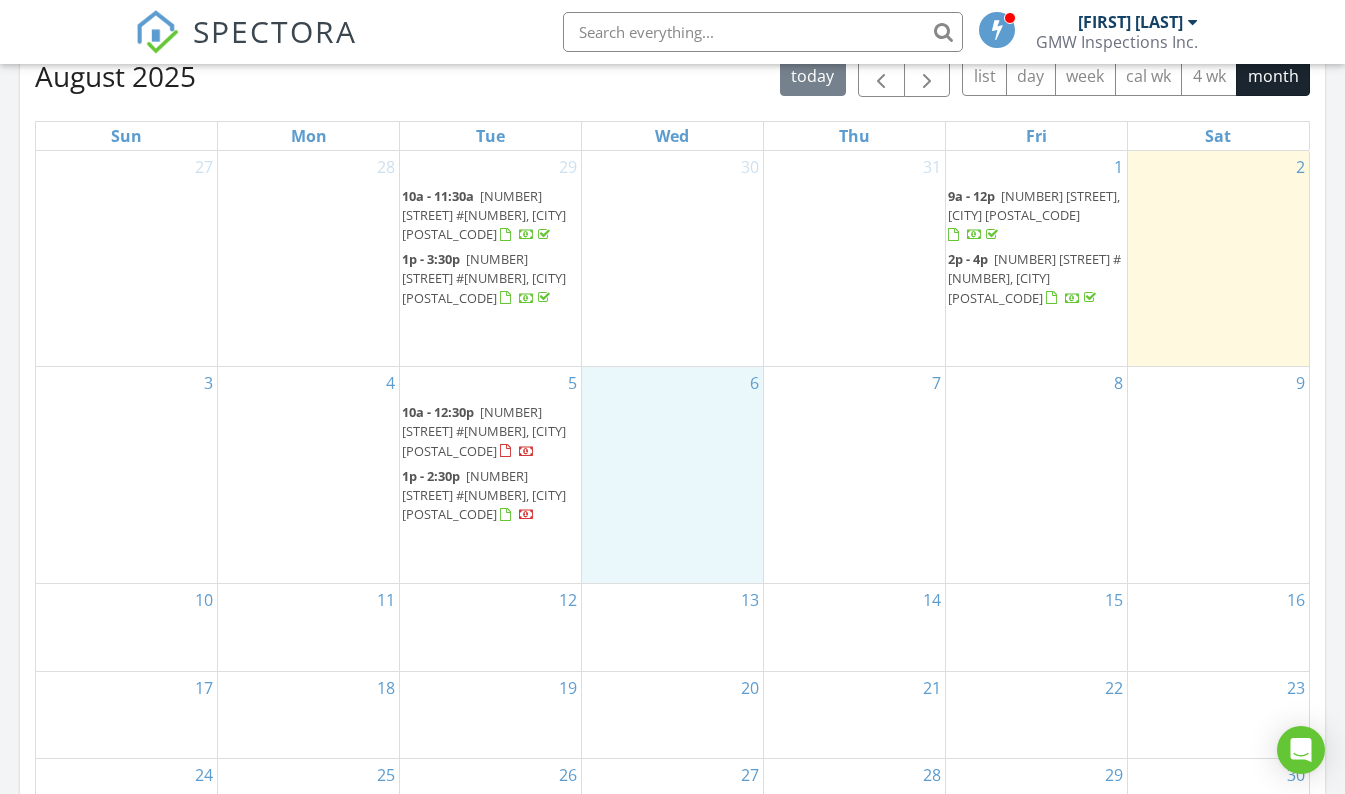 click on "6" at bounding box center [672, 475] 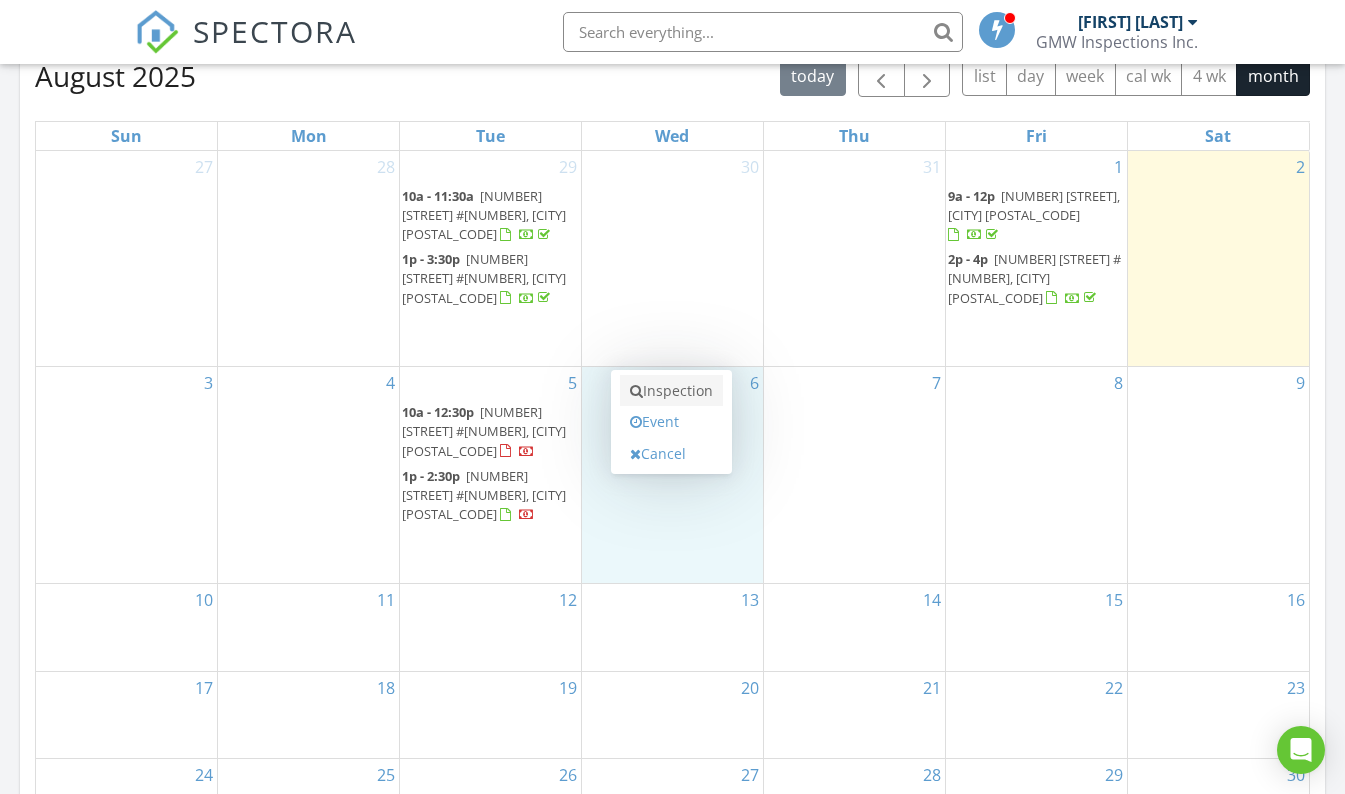 click on "Inspection" at bounding box center (671, 391) 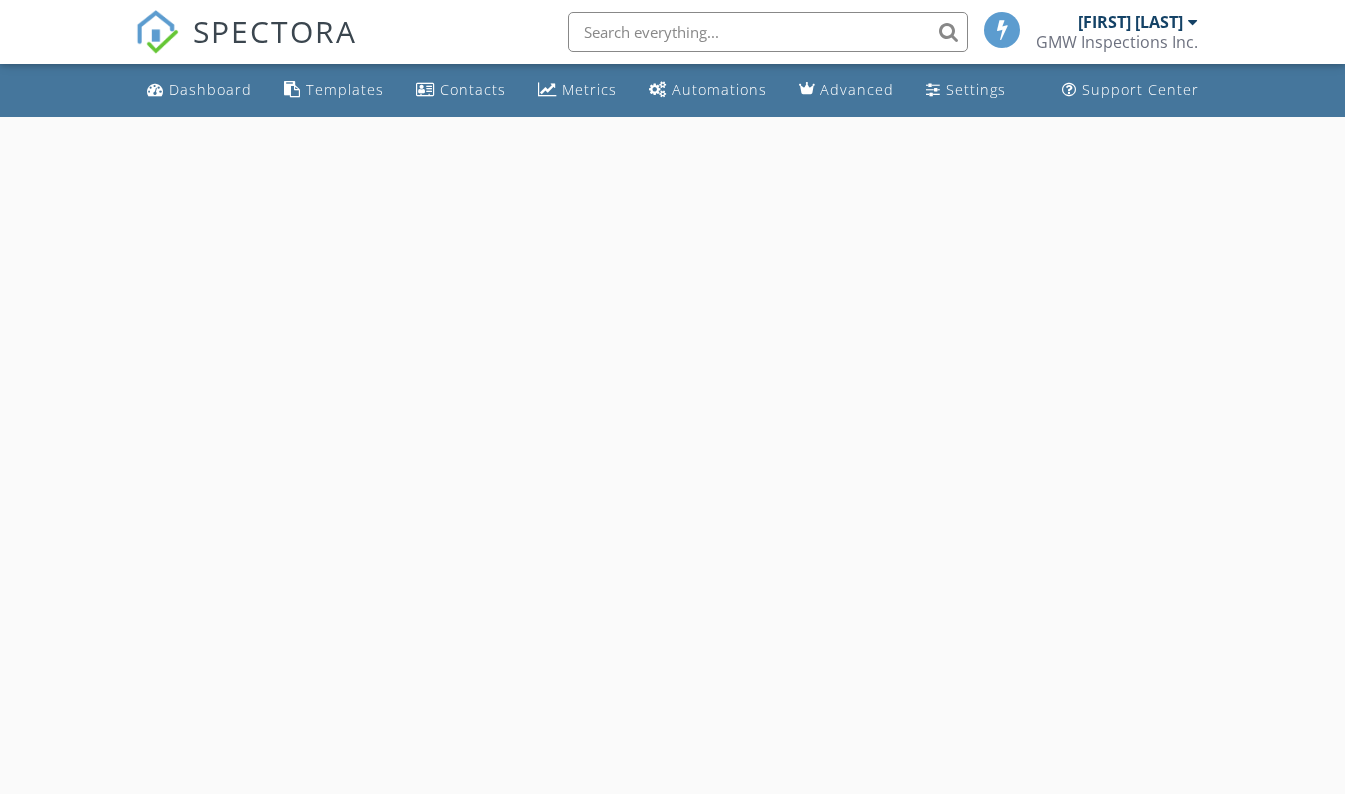 scroll, scrollTop: 0, scrollLeft: 0, axis: both 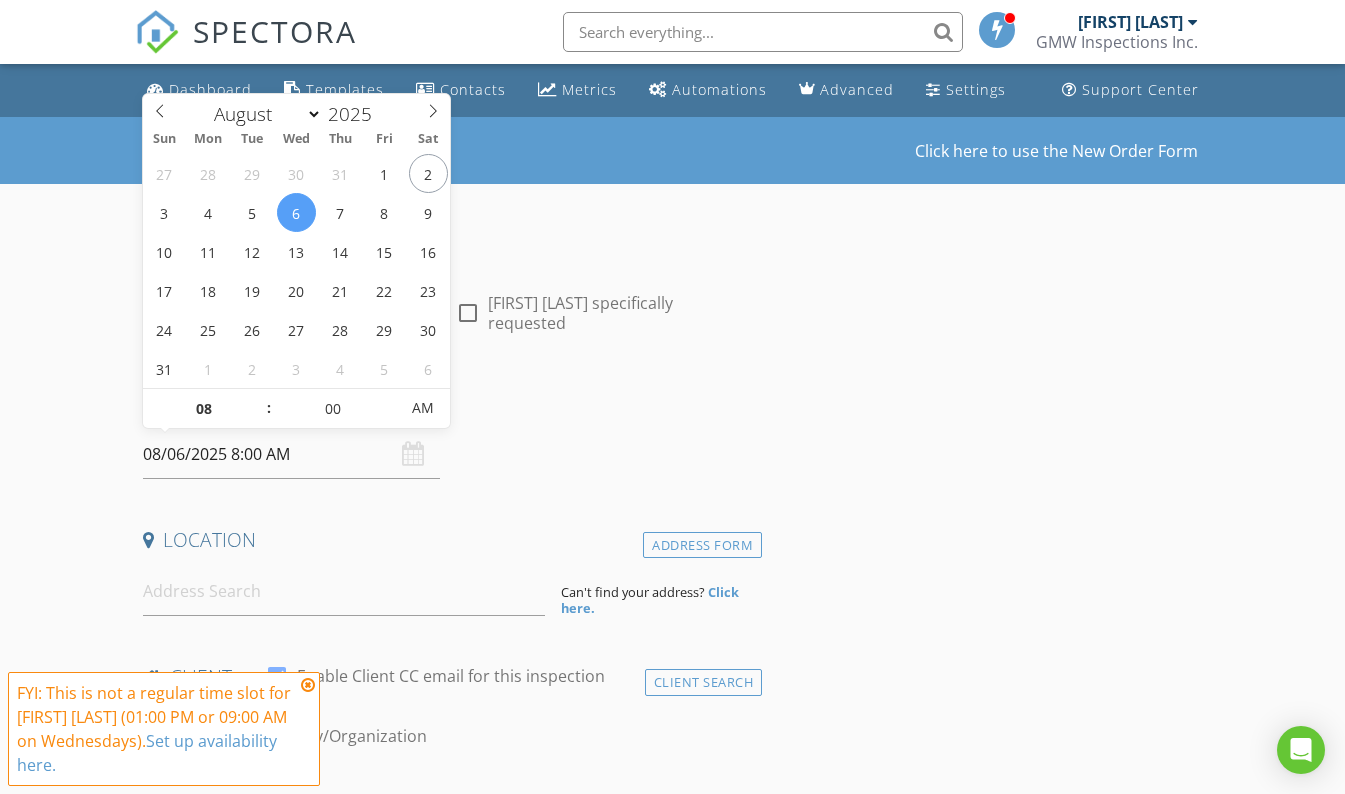 click on "08/06/2025 8:00 AM" at bounding box center (292, 454) 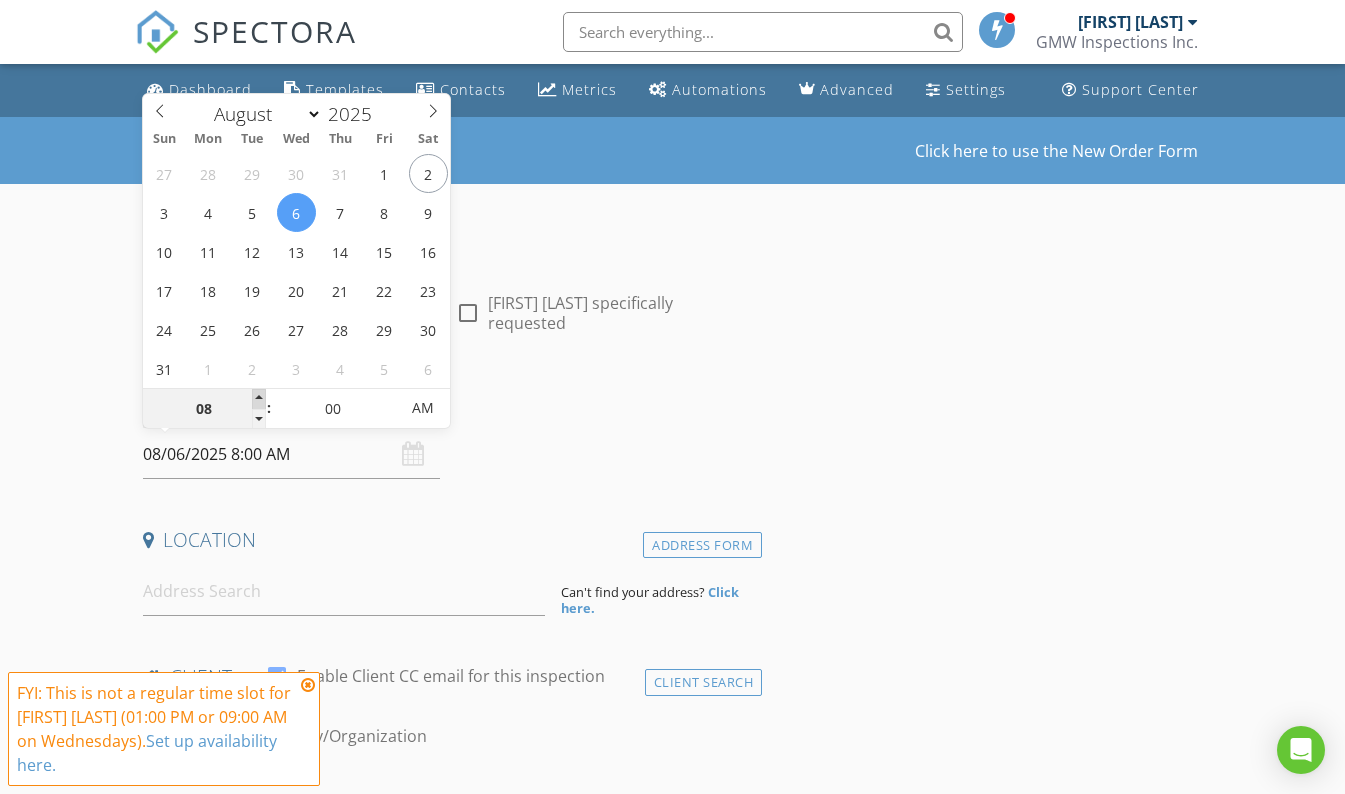 type on "09" 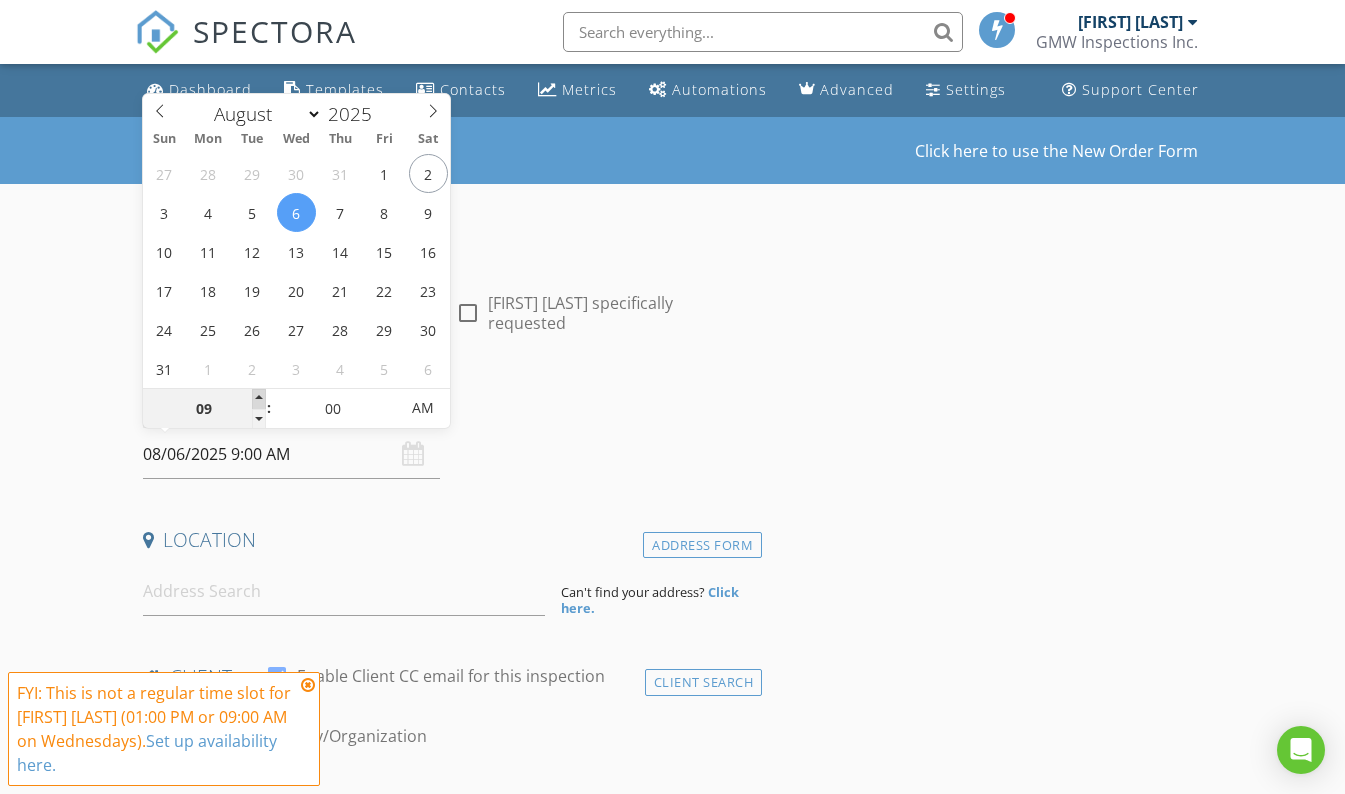 click at bounding box center (259, 399) 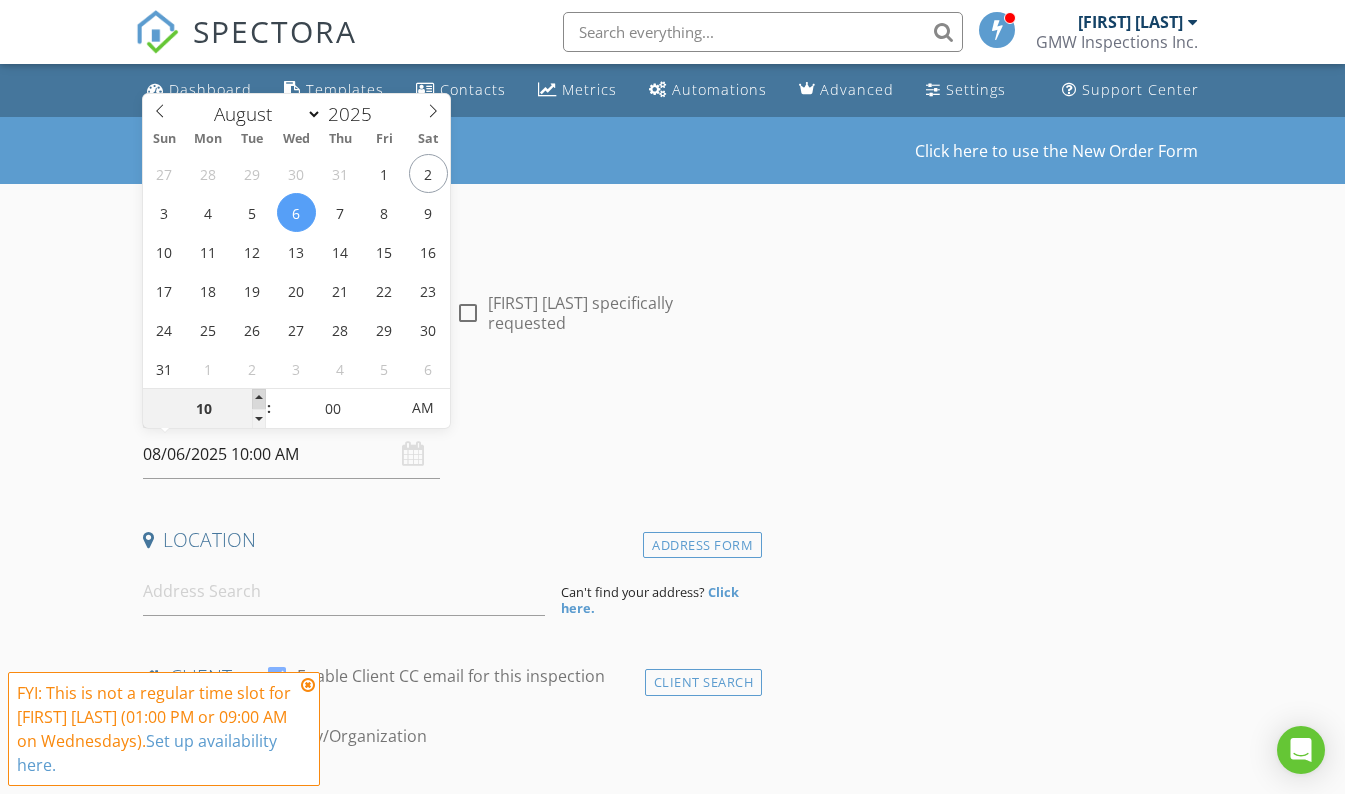 click at bounding box center (259, 399) 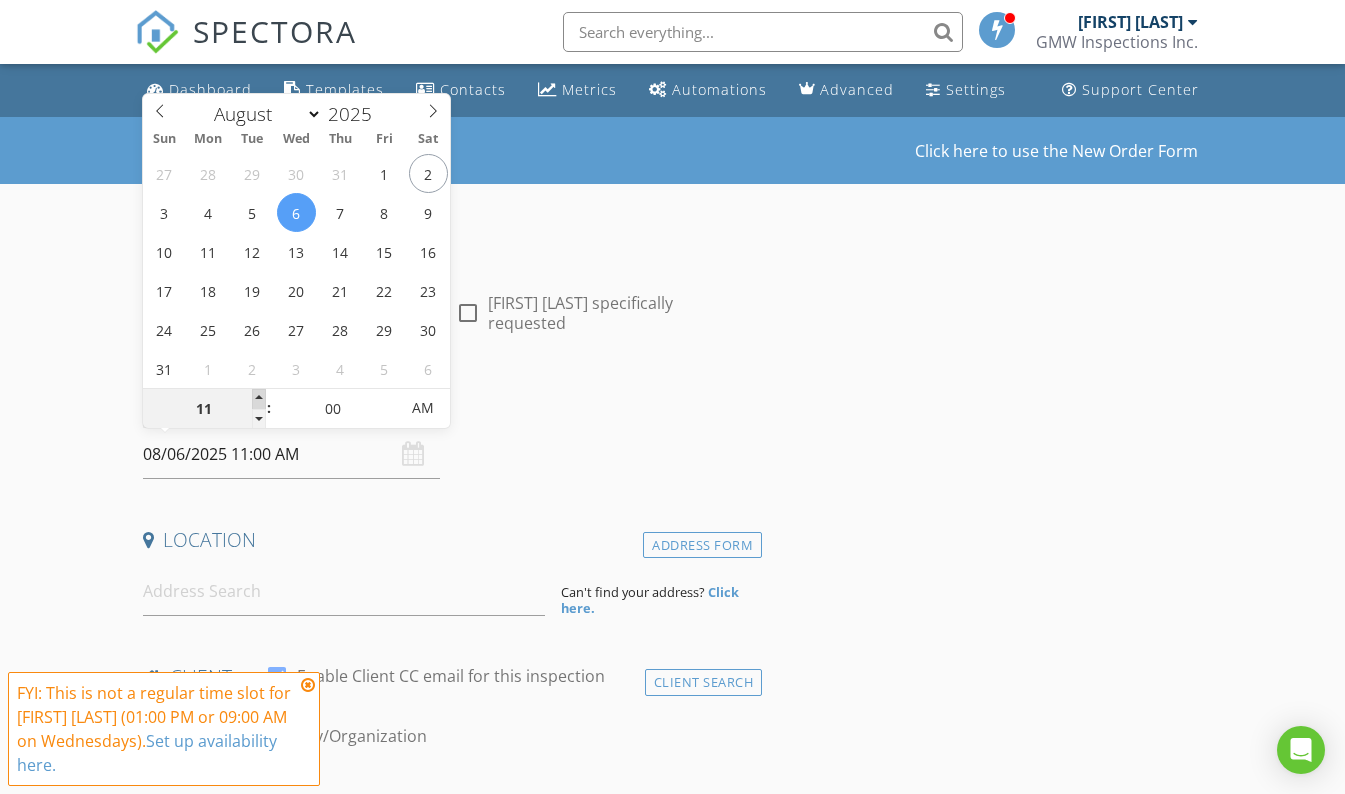 click at bounding box center (259, 399) 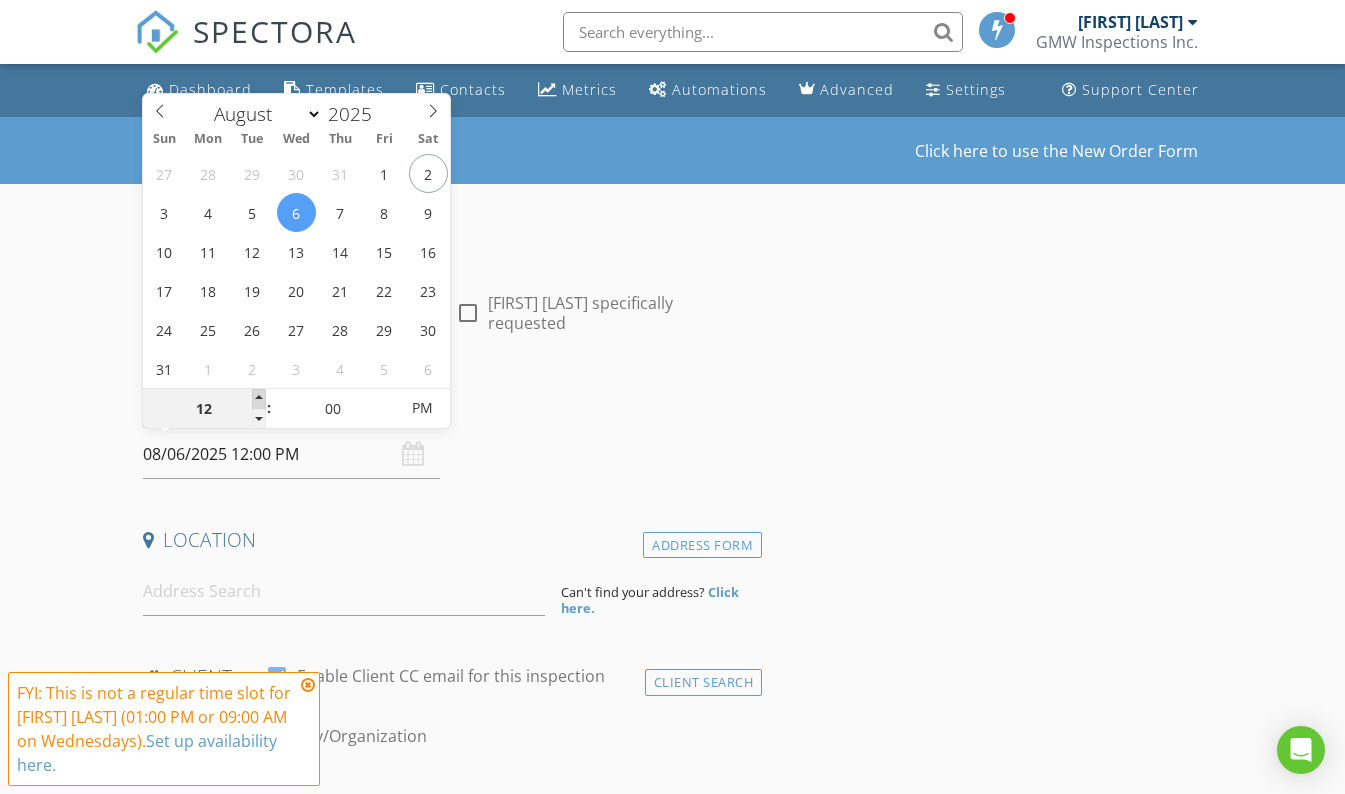 click at bounding box center [259, 399] 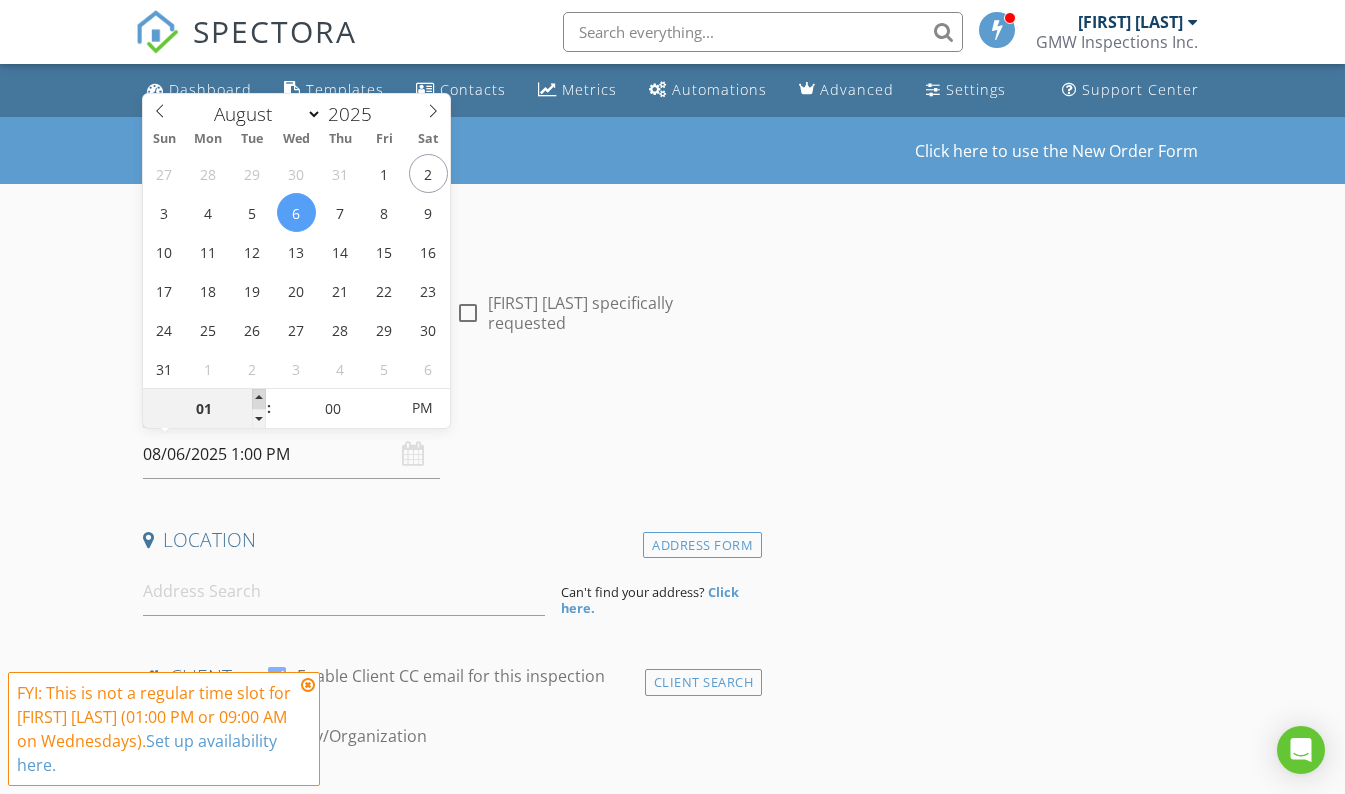 click at bounding box center (259, 399) 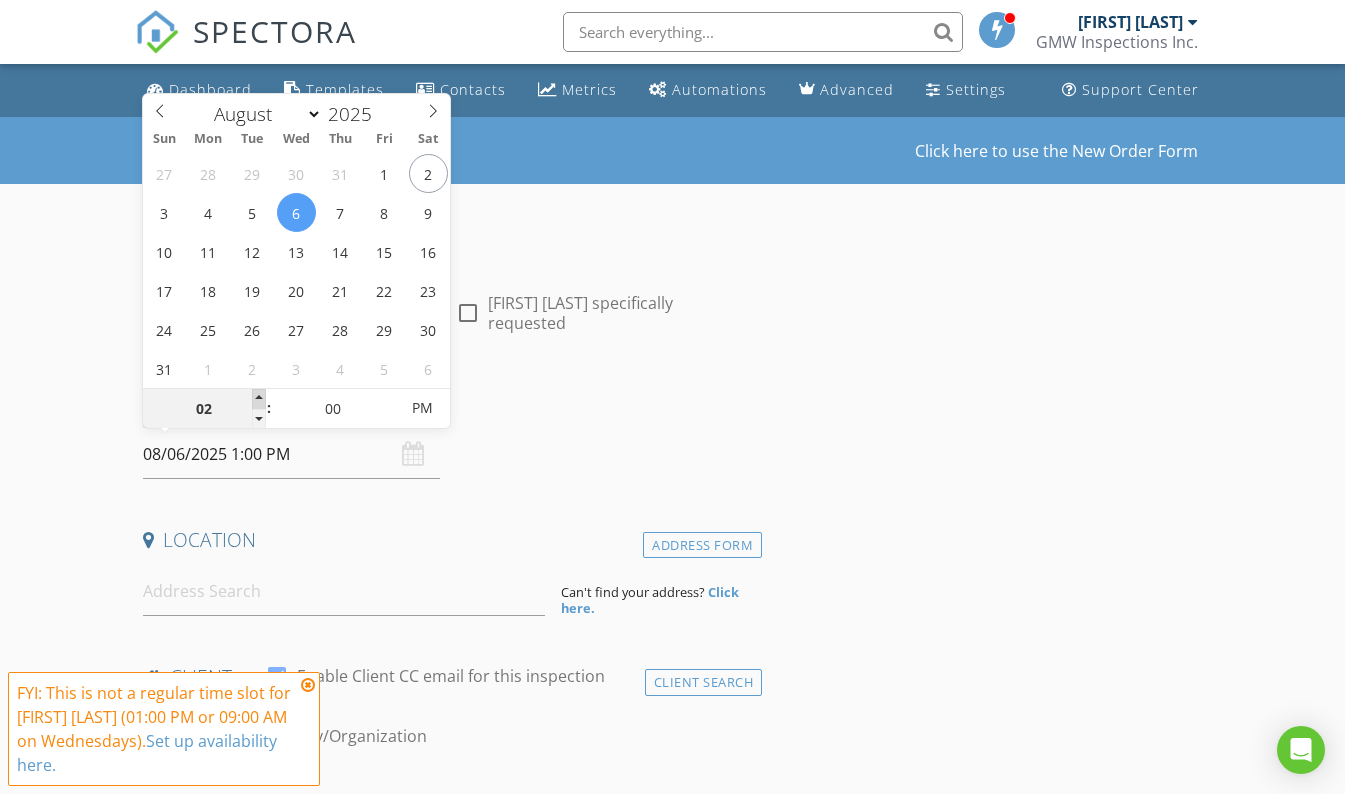 type on "08/06/2025 2:00 PM" 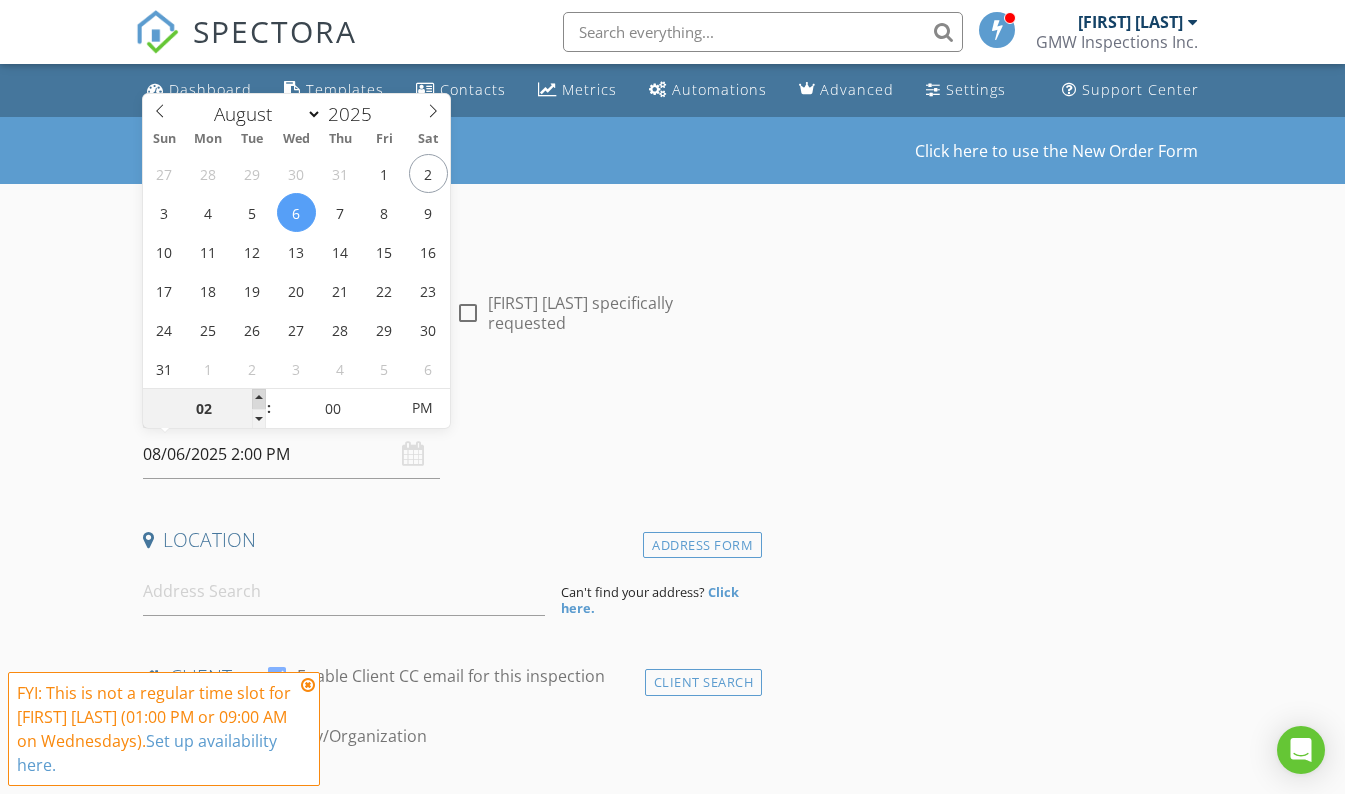 click at bounding box center [259, 399] 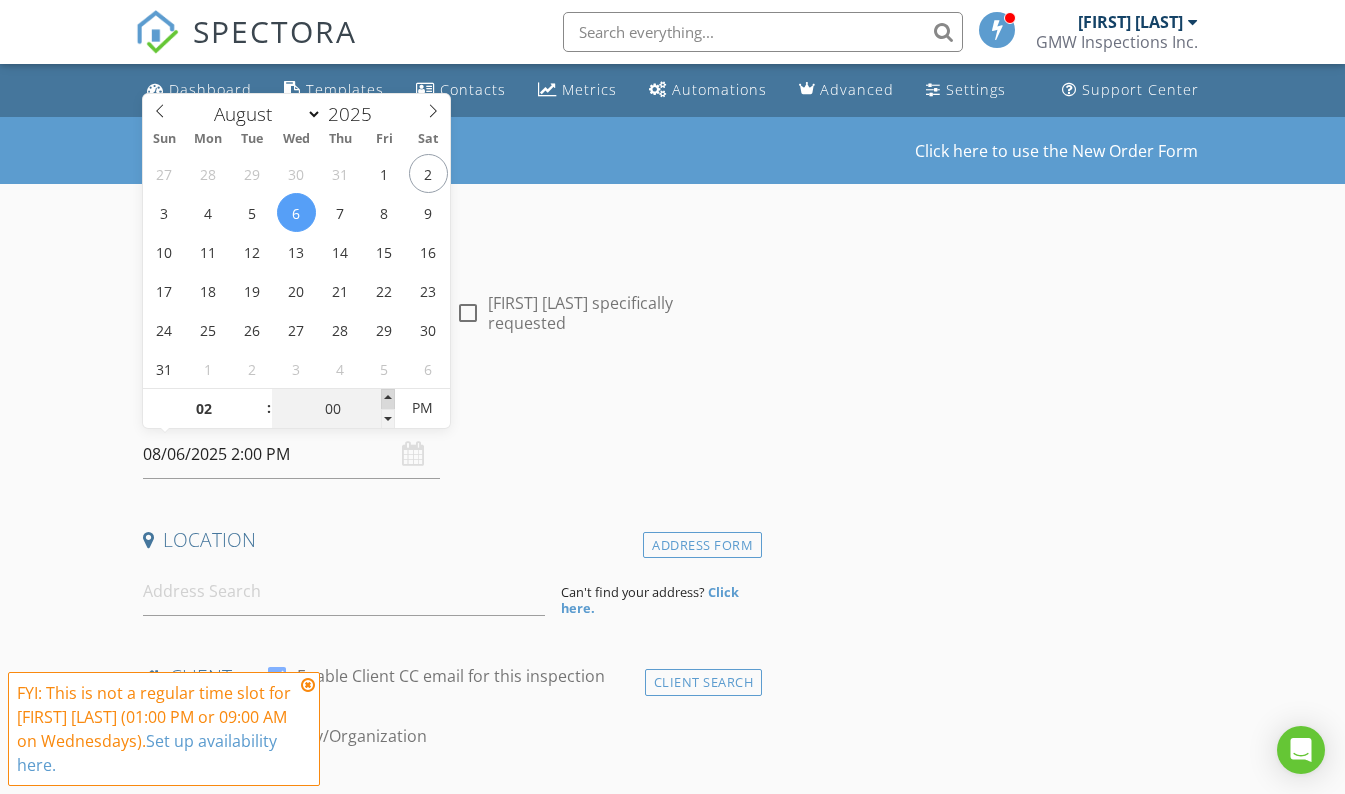 type on "05" 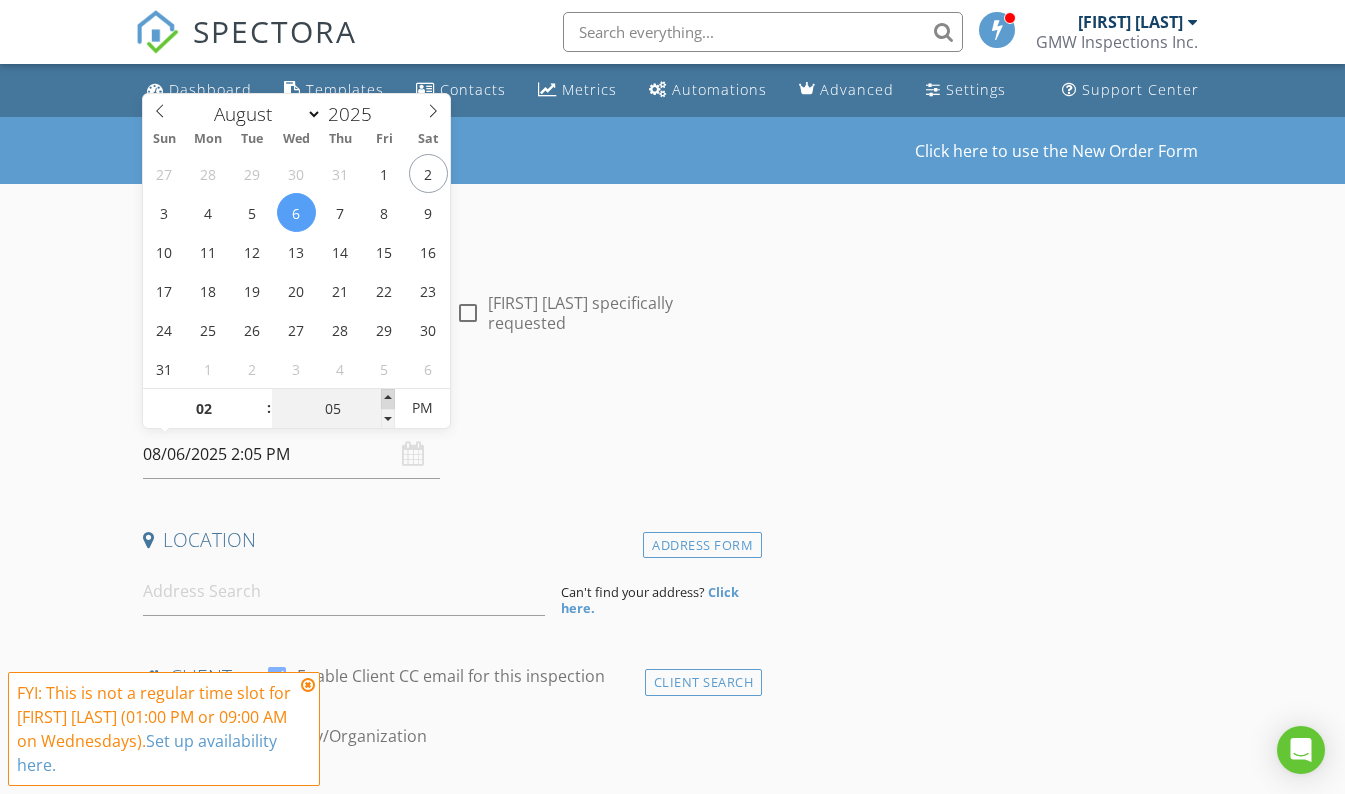 click at bounding box center [388, 399] 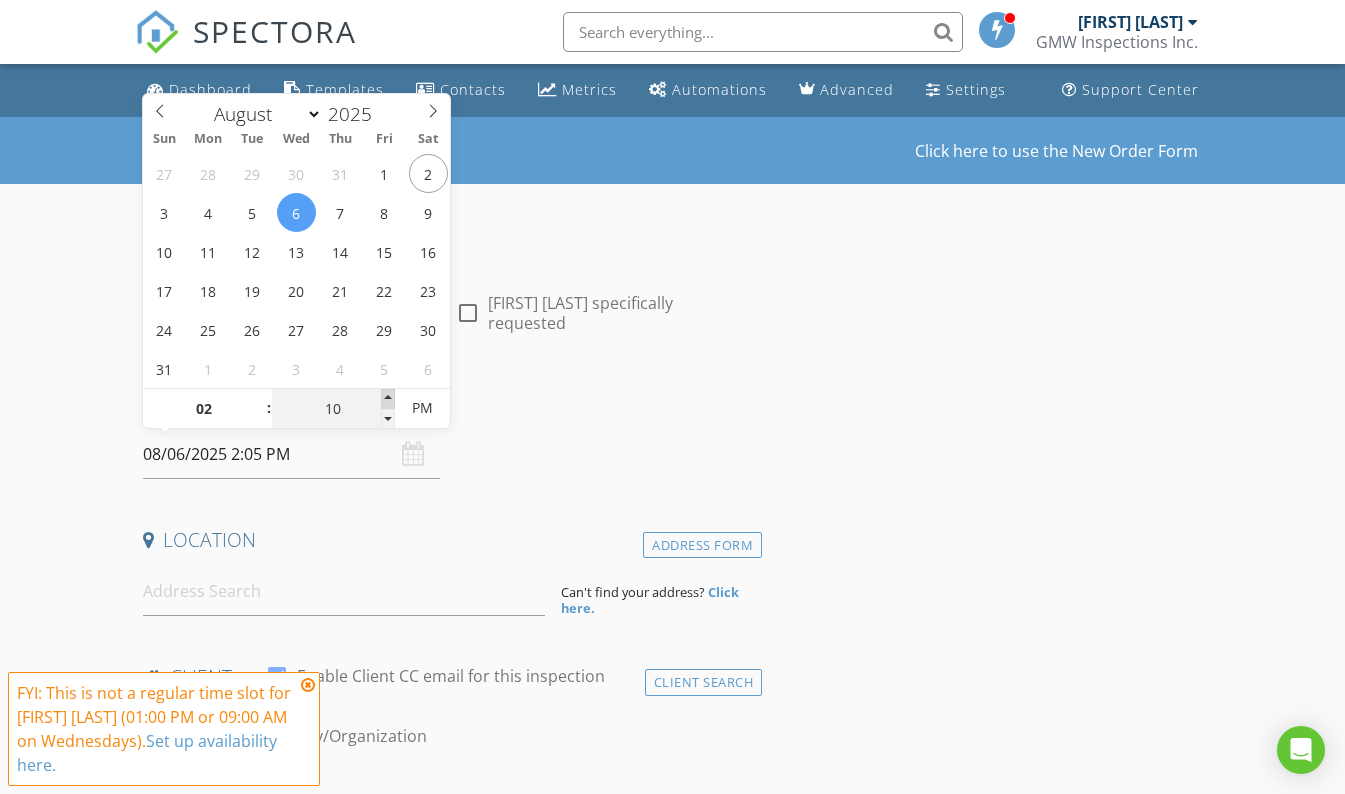 type on "08/06/2025 2:10 PM" 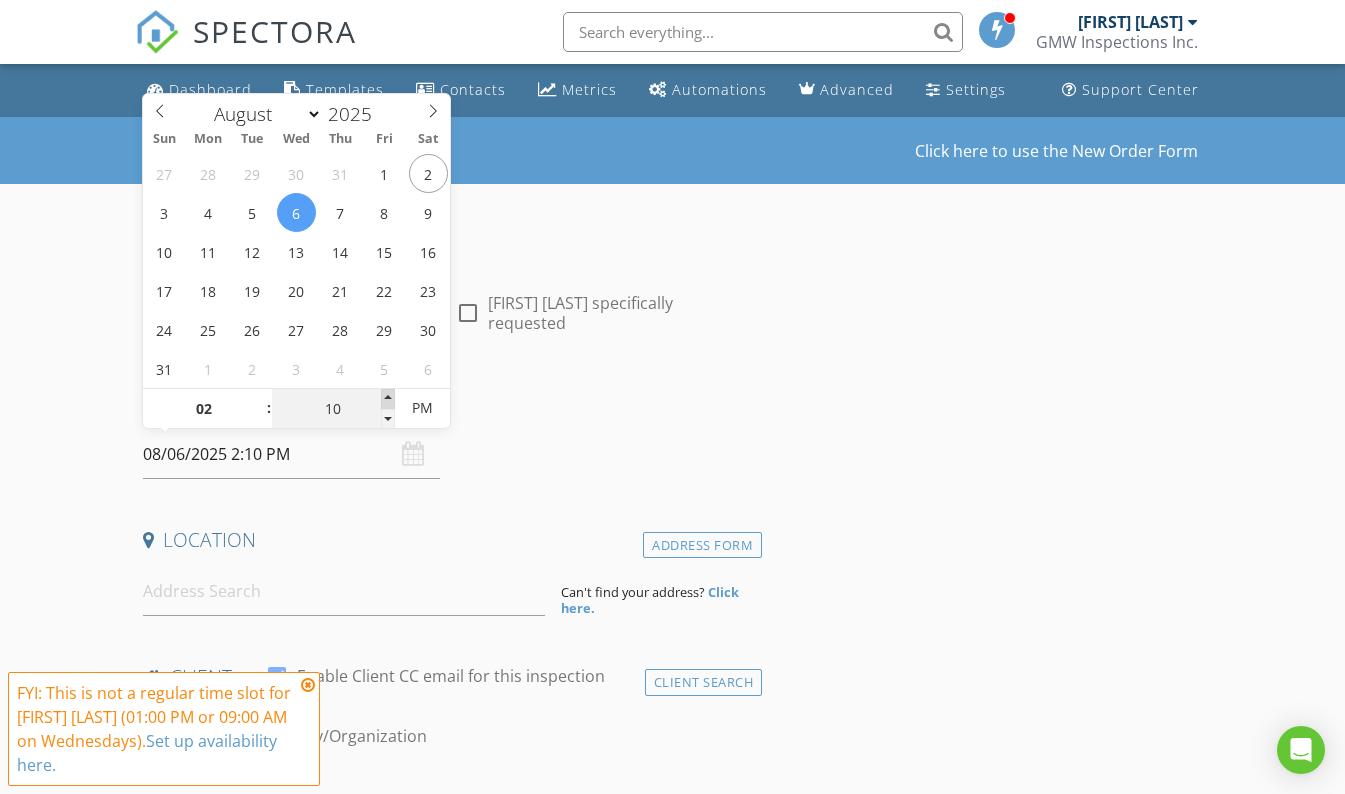 click at bounding box center [388, 399] 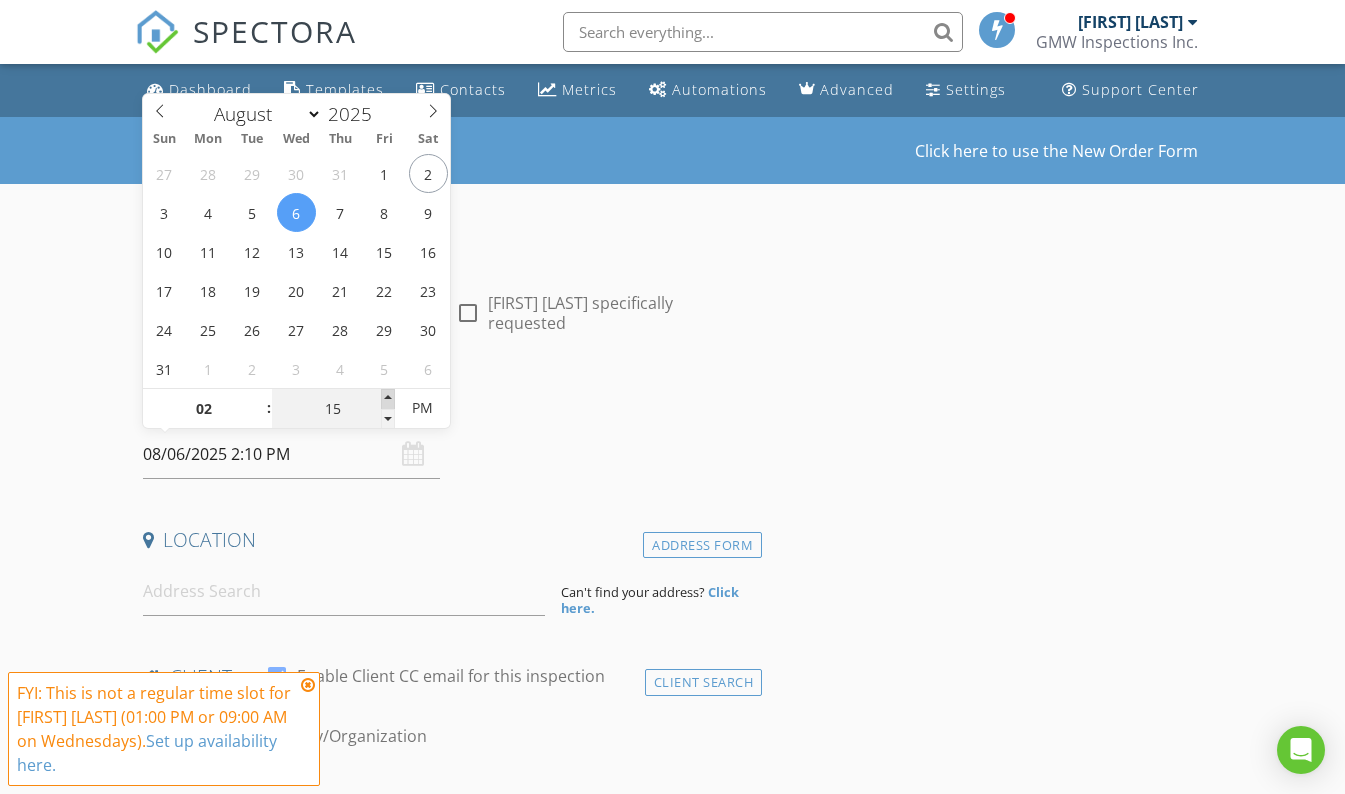type on "08/06/2025 2:15 PM" 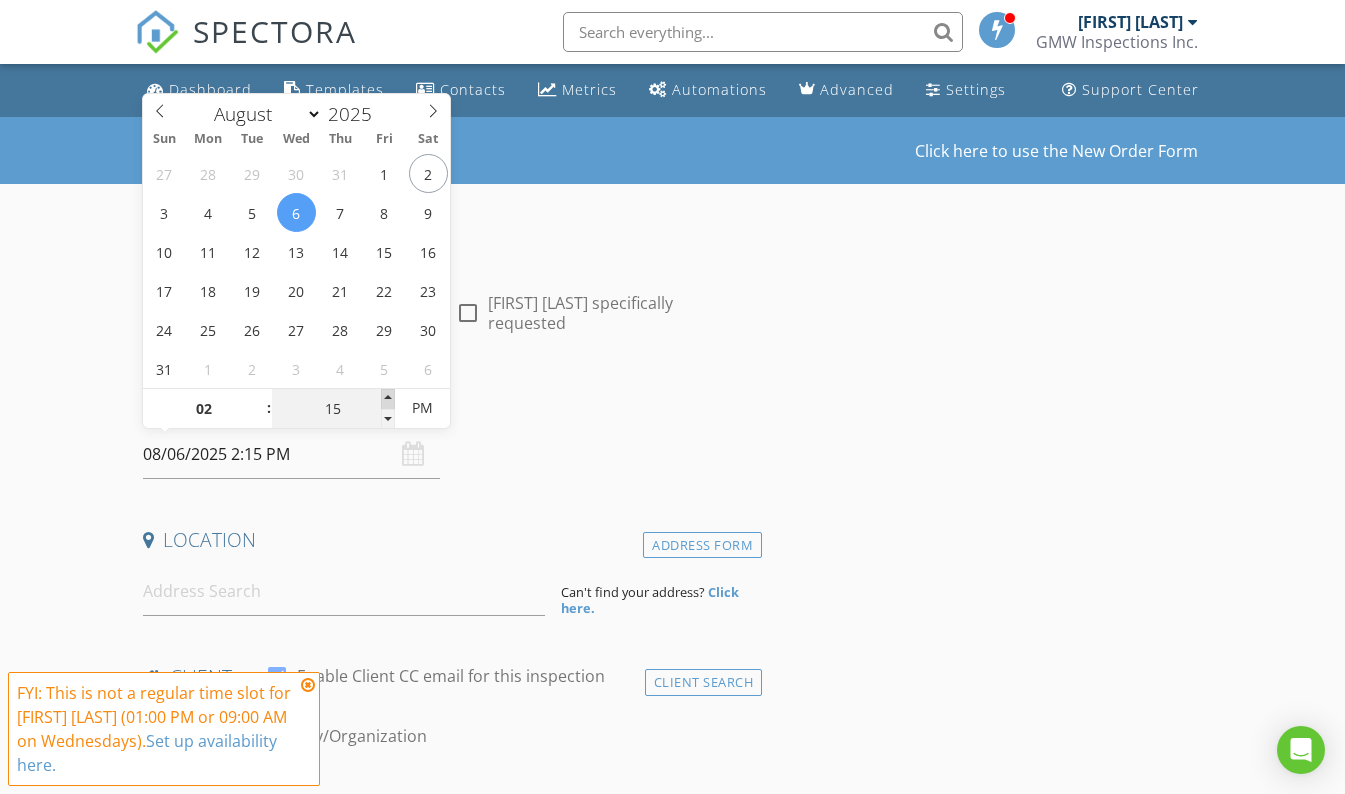 click at bounding box center (388, 399) 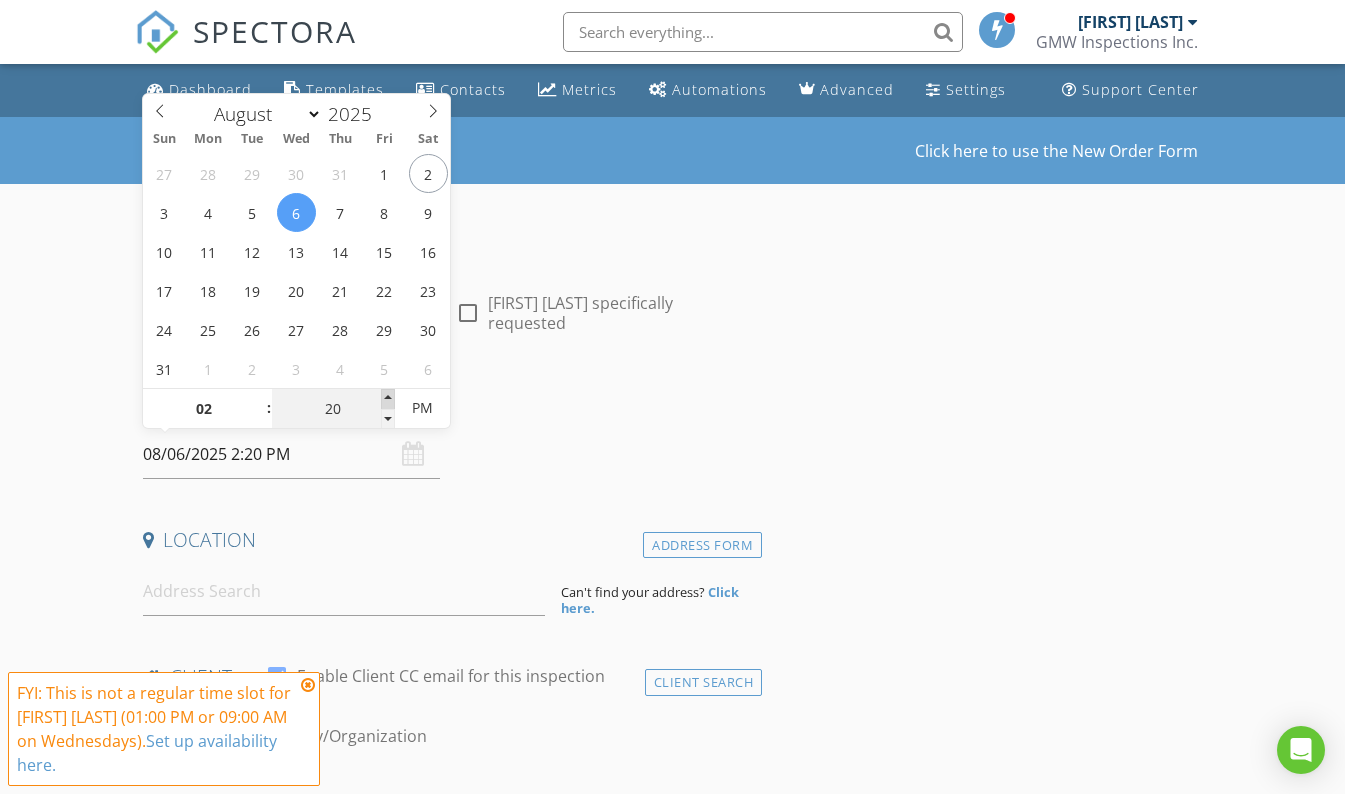 click at bounding box center (388, 399) 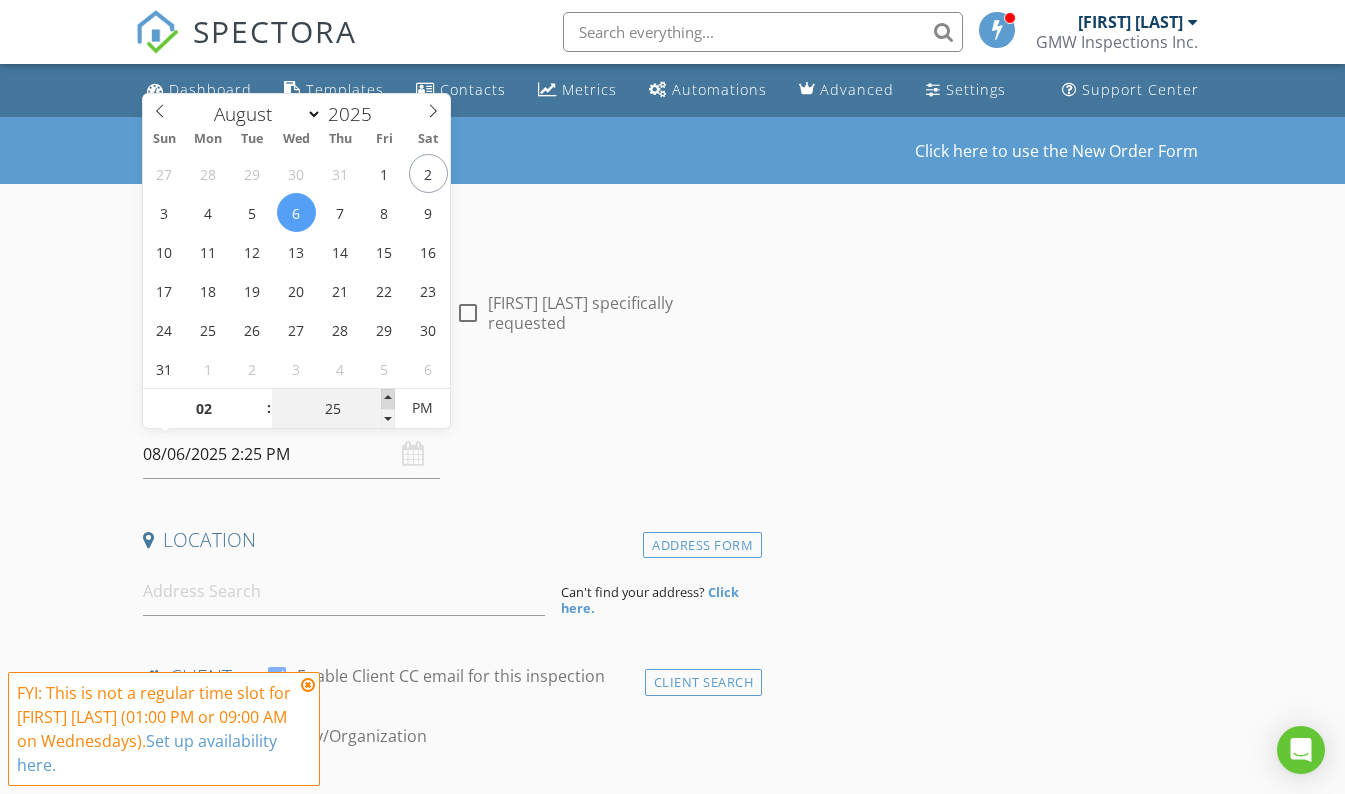 click at bounding box center (388, 399) 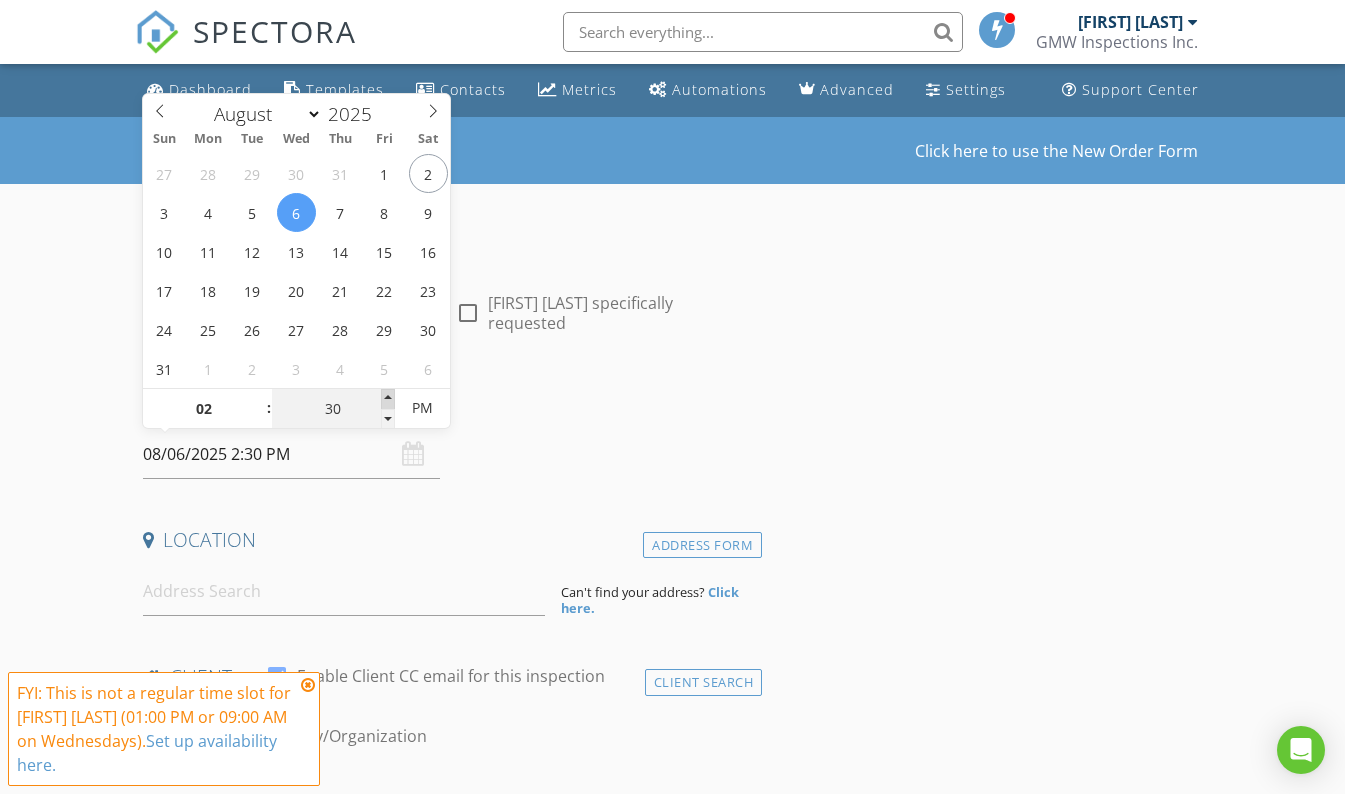 click at bounding box center [388, 399] 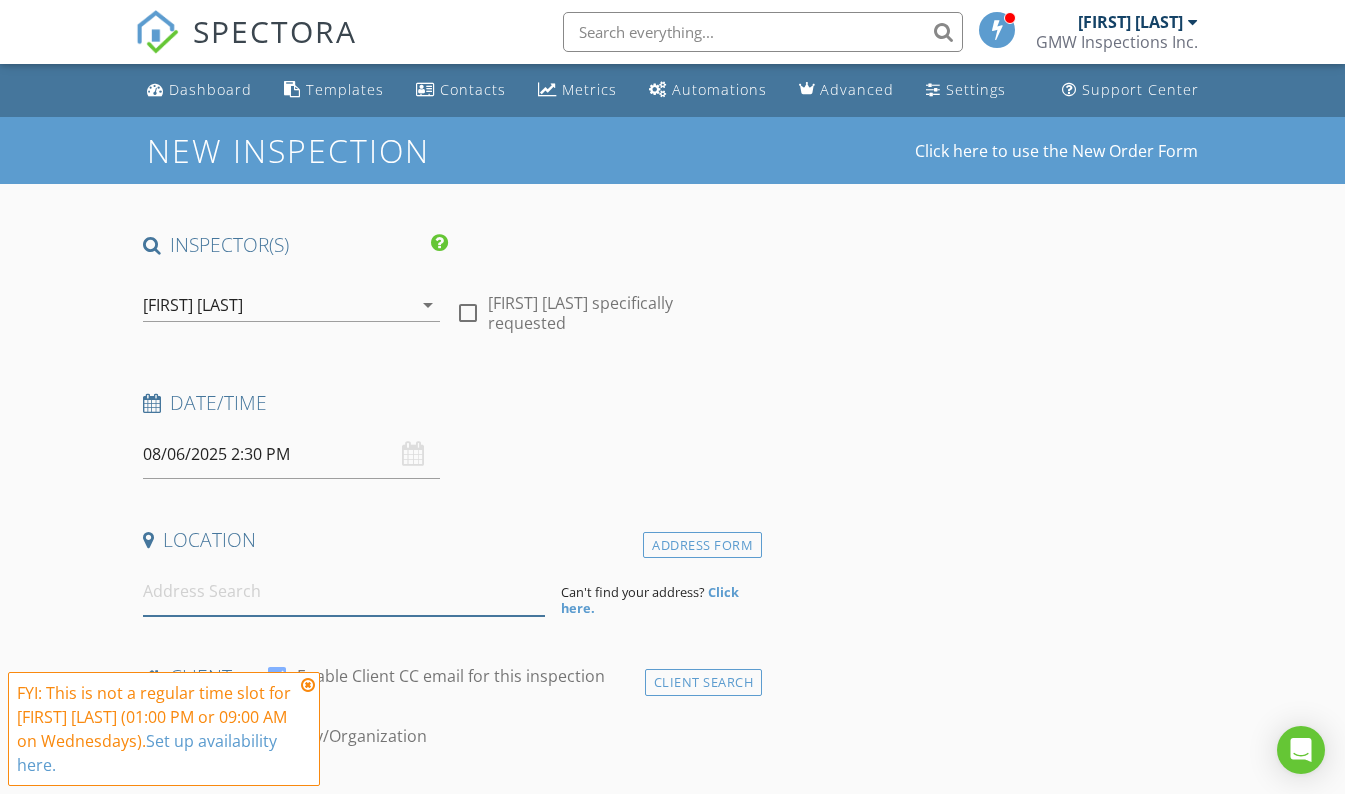 click at bounding box center (344, 591) 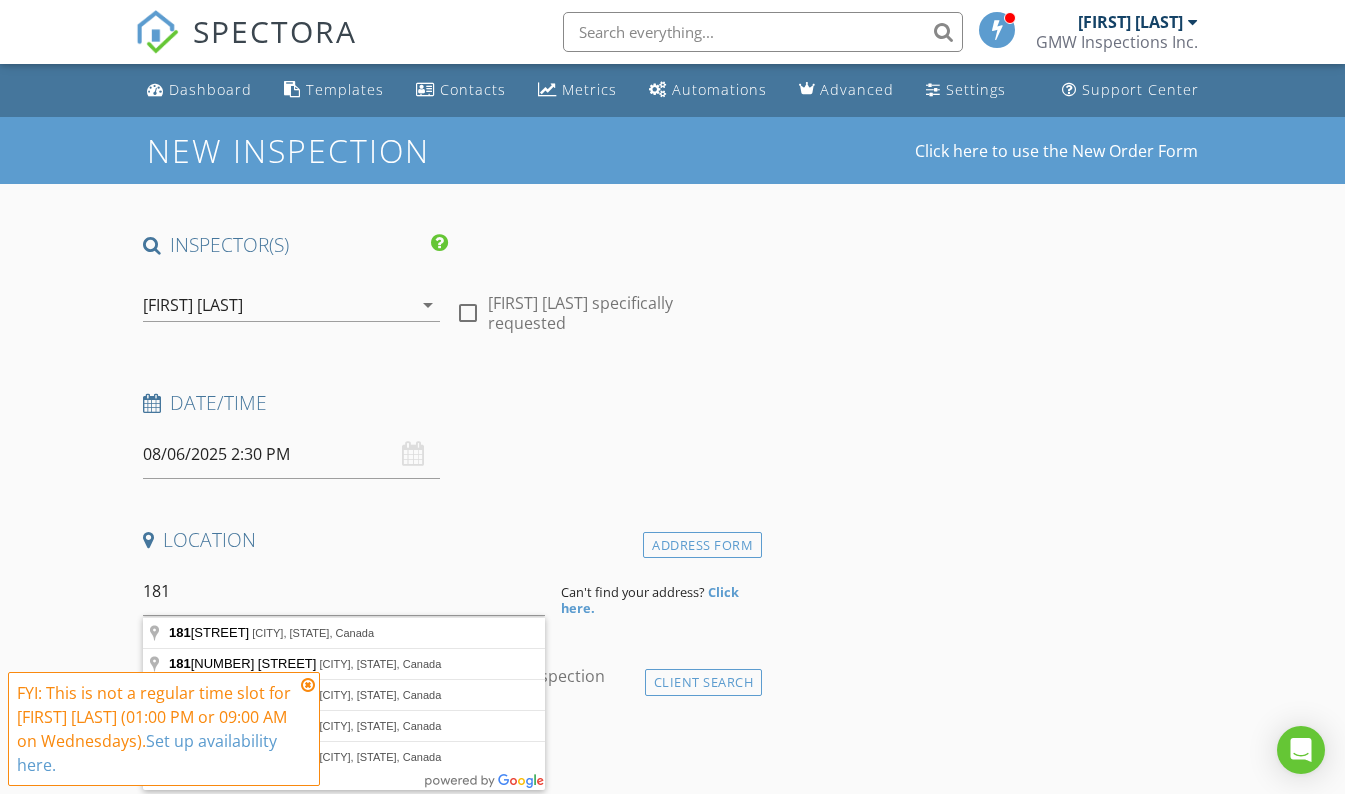 type on "181 Ravine Drive, Port Moody, BC, Canada" 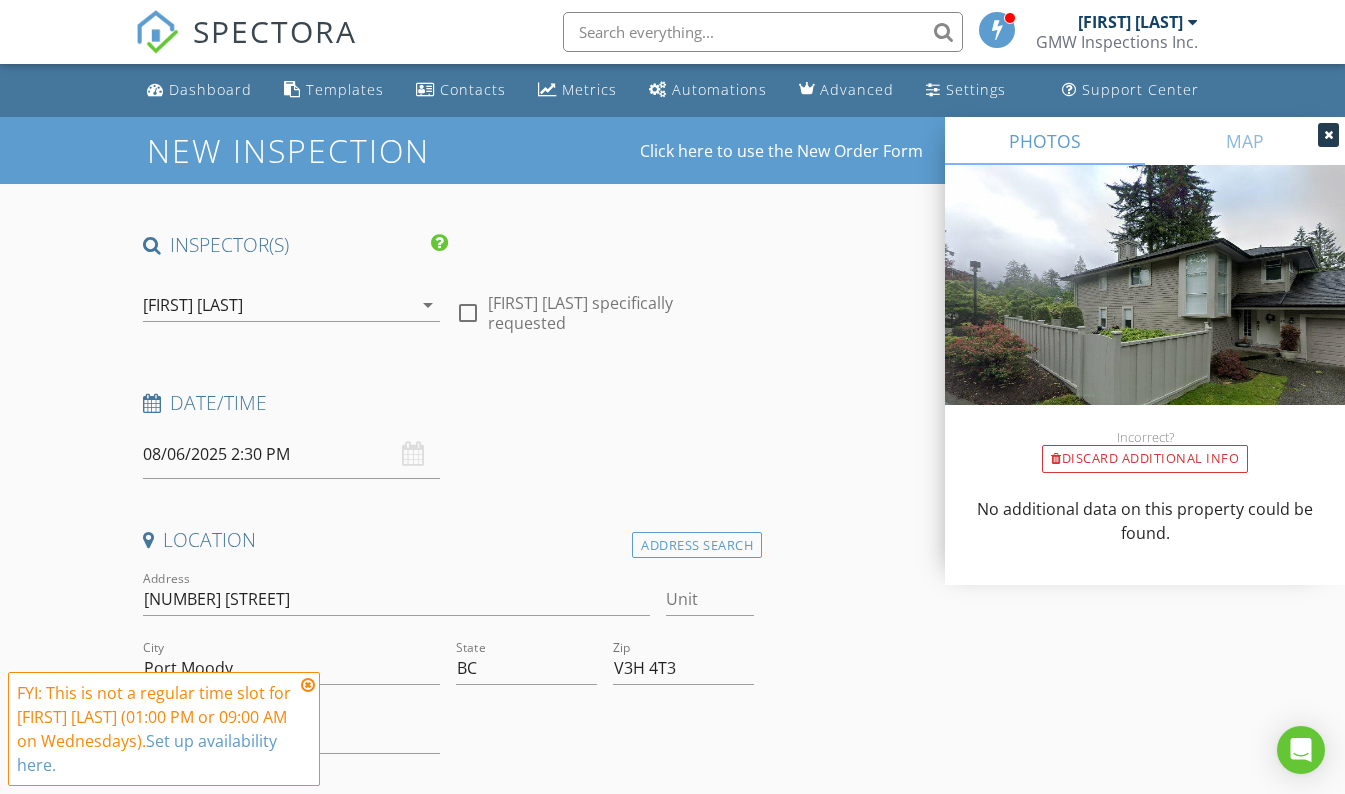 click at bounding box center [308, 685] 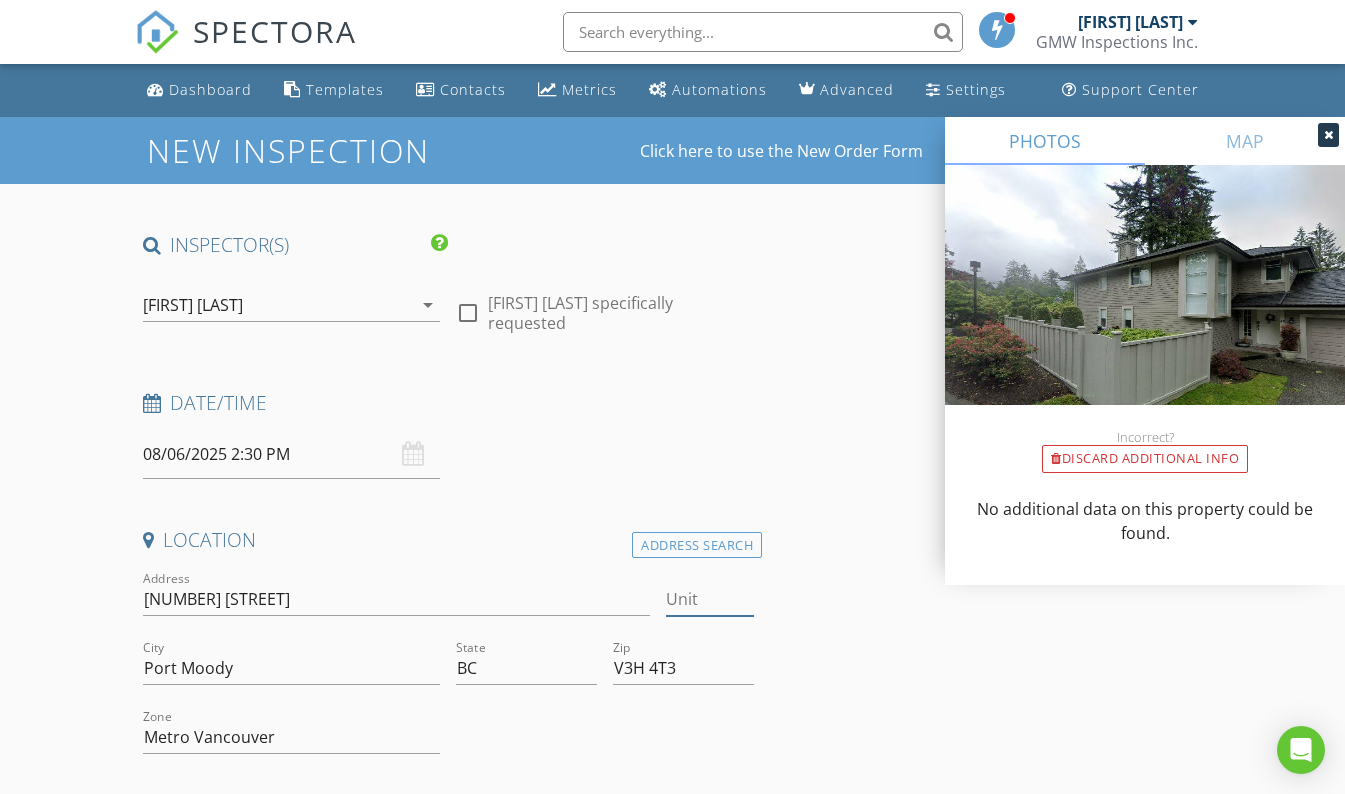 click on "Unit" at bounding box center [710, 599] 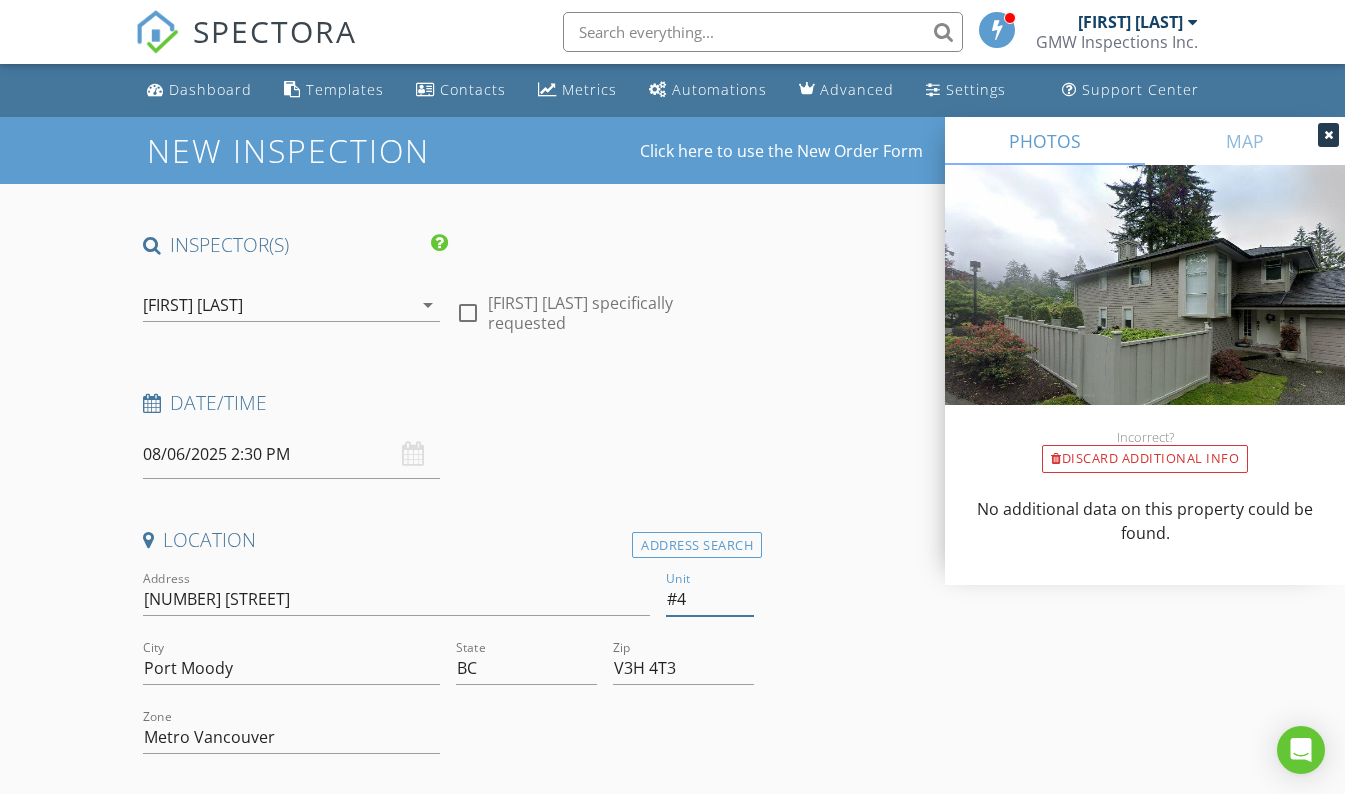 type on "#4" 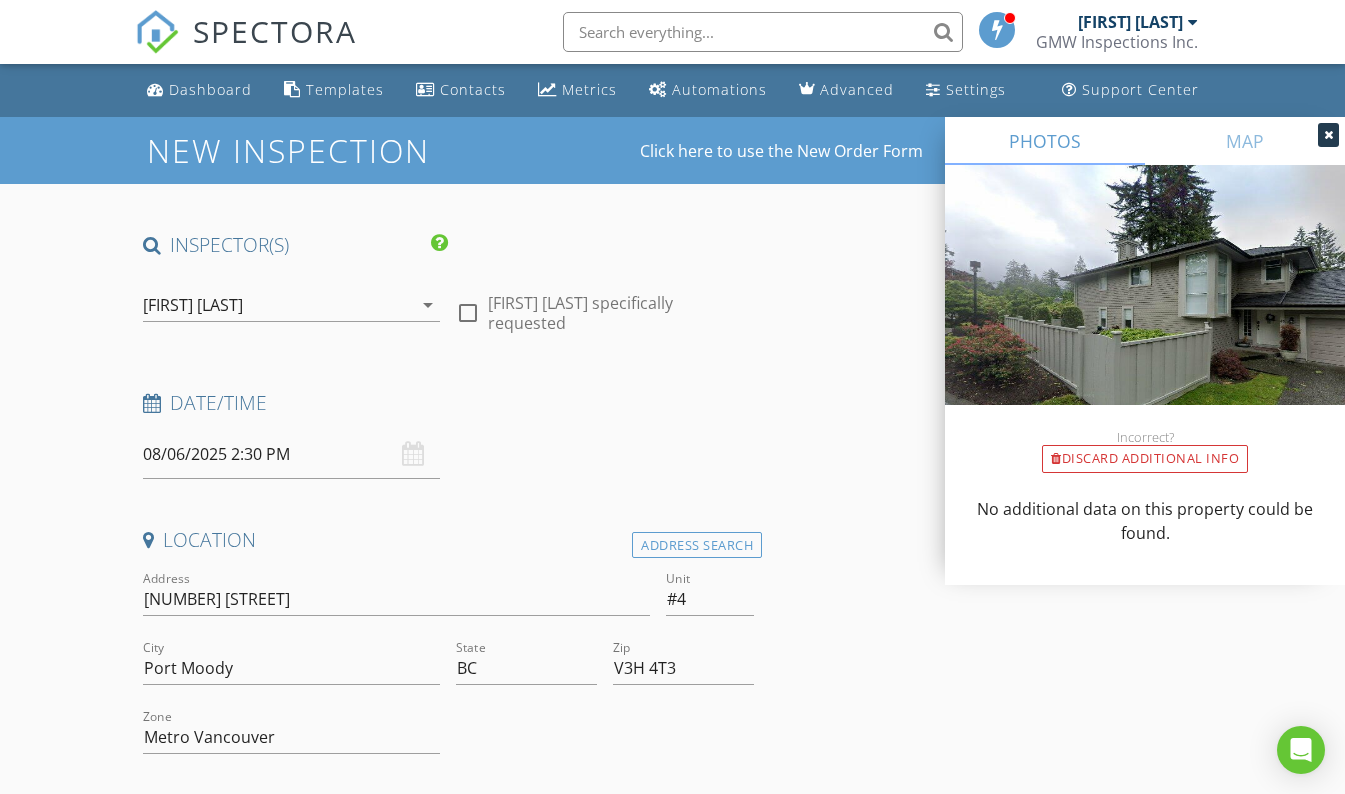 click on "INSPECTOR(S)
check_box   Gerry Wieler   PRIMARY   Gerry Wieler arrow_drop_down   check_box_outline_blank Gerry Wieler specifically requested
Date/Time
08/06/2025 2:30 PM
Location
Address Search       Address 181 Ravine Dr   Unit #4   City Port Moody   State BC   Zip V3H 4T3   Zone Metro Vancouver     Square Feet   Year Built   Foundation arrow_drop_down     Gerry Wieler     2.2 miles     (6 minutes)
client
check_box Enable Client CC email for this inspection   Client Search     check_box_outline_blank Client is a Company/Organization     First Name   Last Name   Email   CC Email   Phone           Notes   Private Notes
ADD ADDITIONAL client
SERVICES
check_box_outline_blank   Recall Inspection - Condo   Residential Inspection check_box_outline_blank     Residential Inspection" at bounding box center (673, 1871) 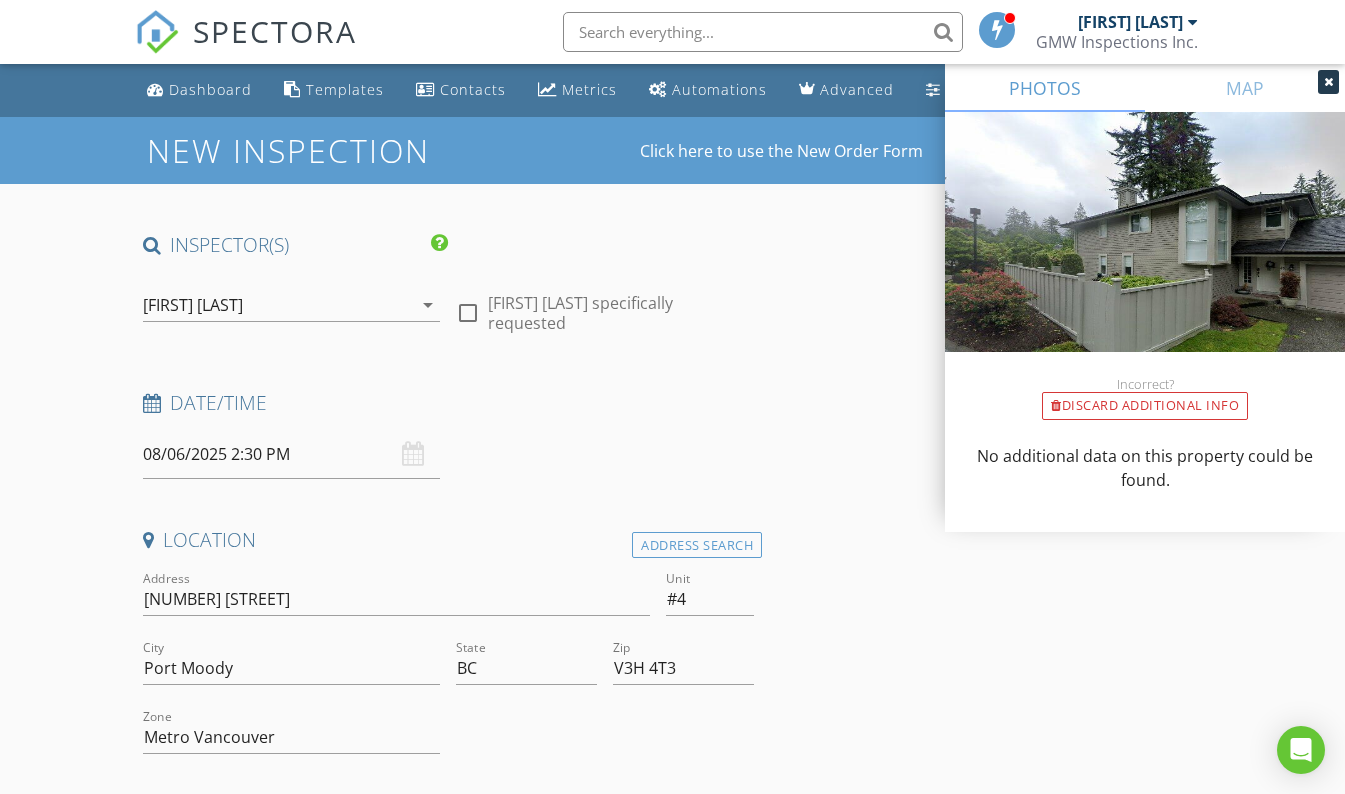 scroll, scrollTop: 200, scrollLeft: 0, axis: vertical 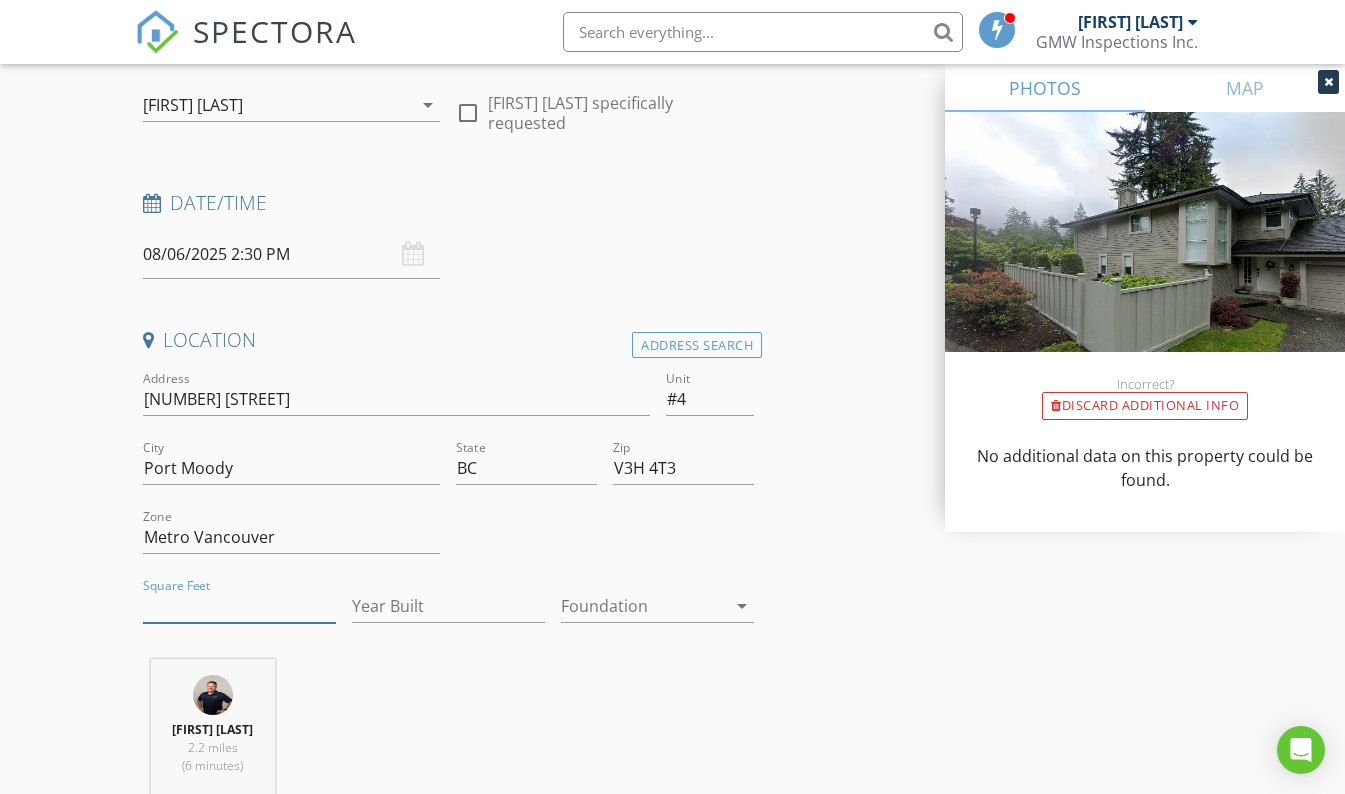 click on "Square Feet" at bounding box center (239, 606) 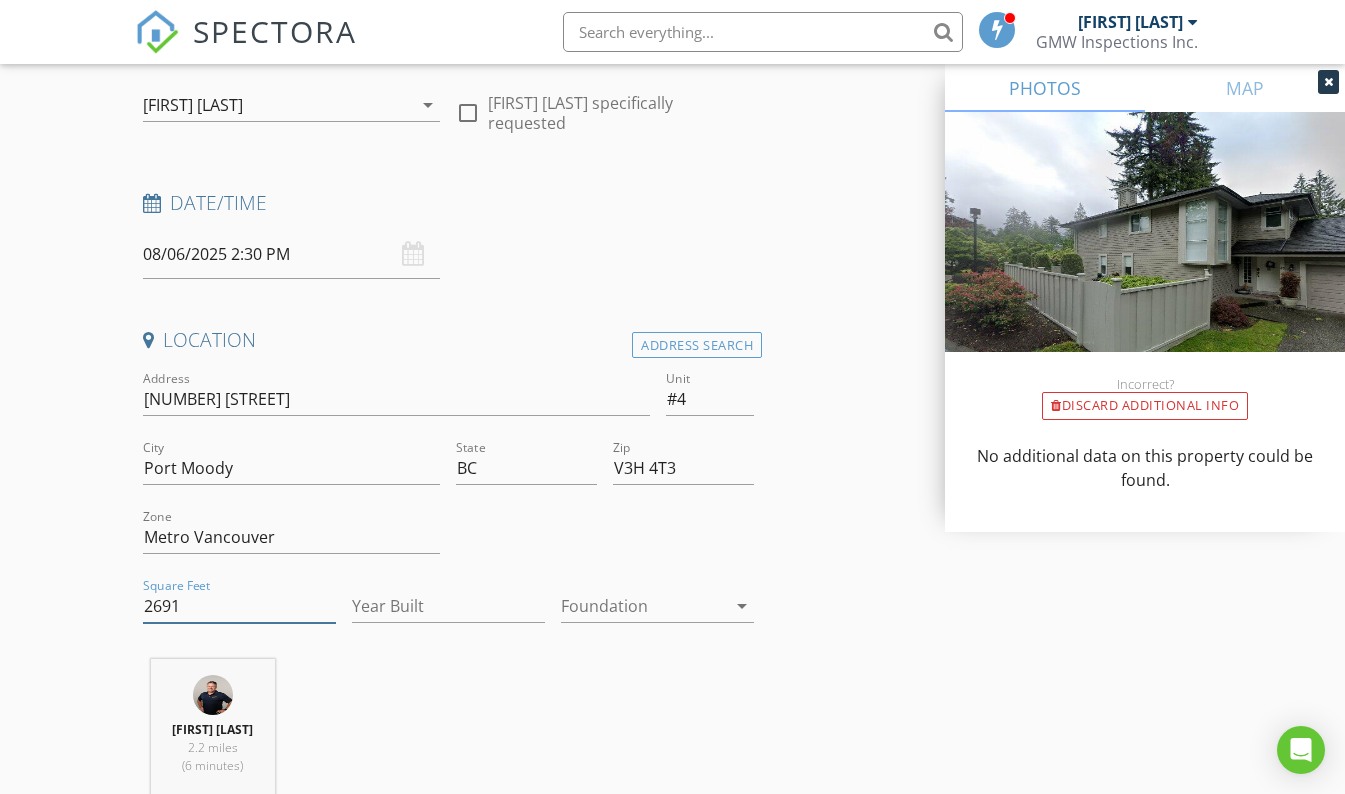 type on "2691" 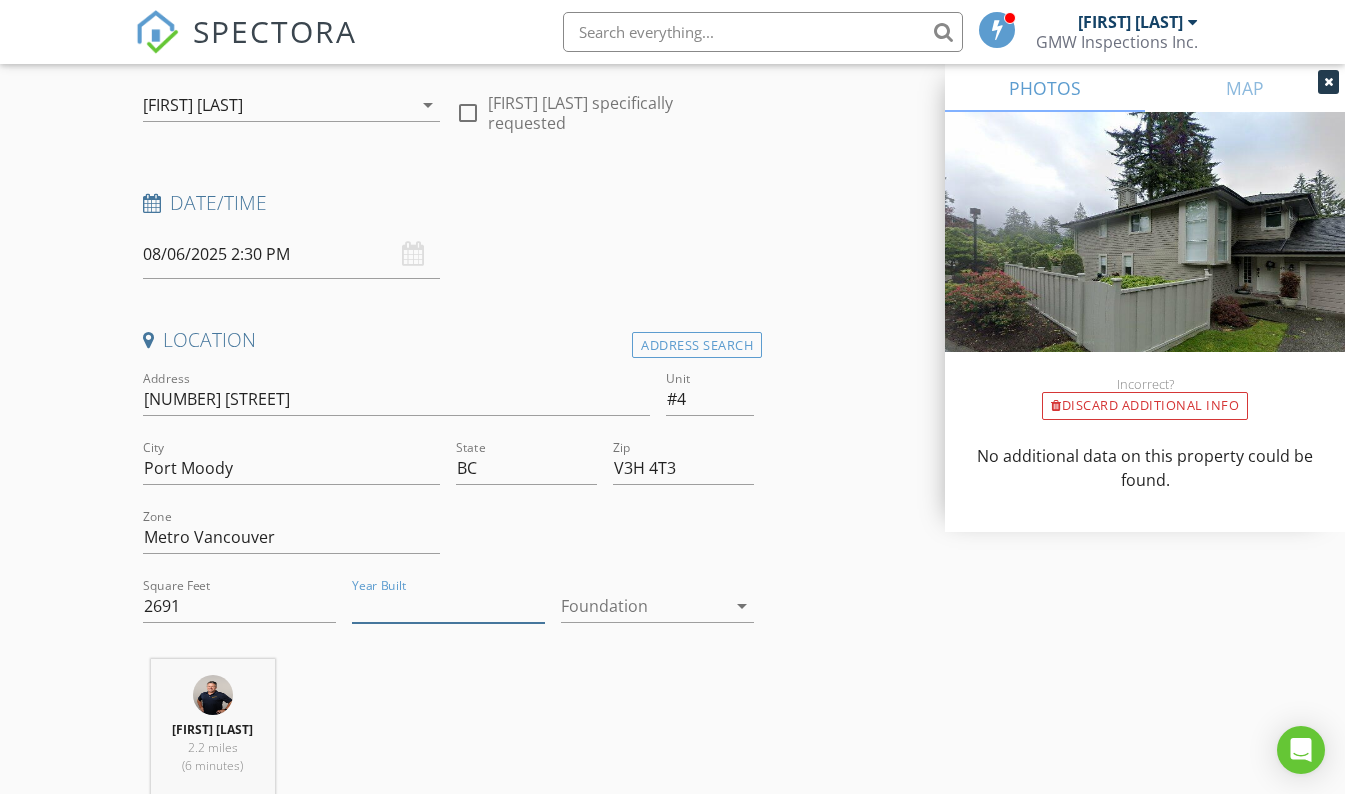 click on "Year Built" at bounding box center [448, 606] 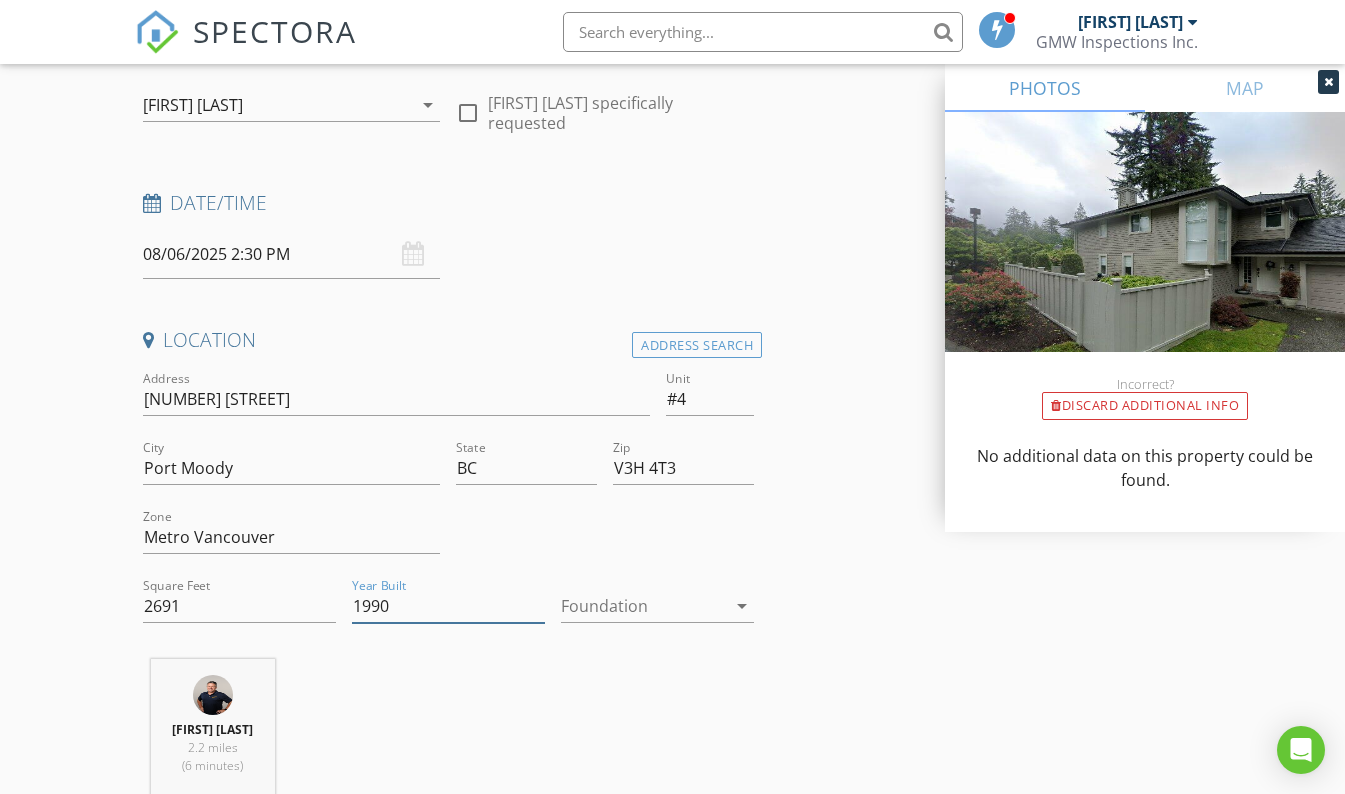 type on "1990" 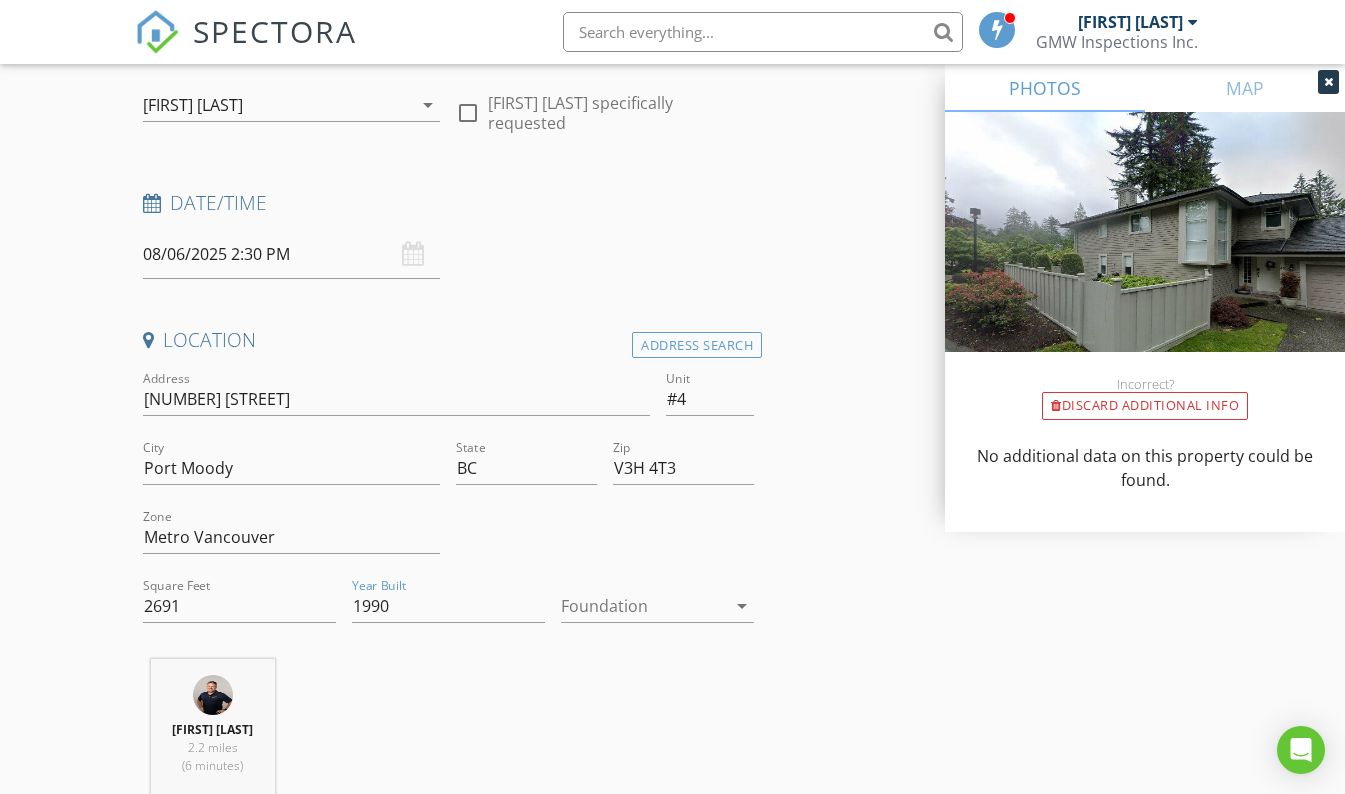 click on "arrow_drop_down" at bounding box center (742, 606) 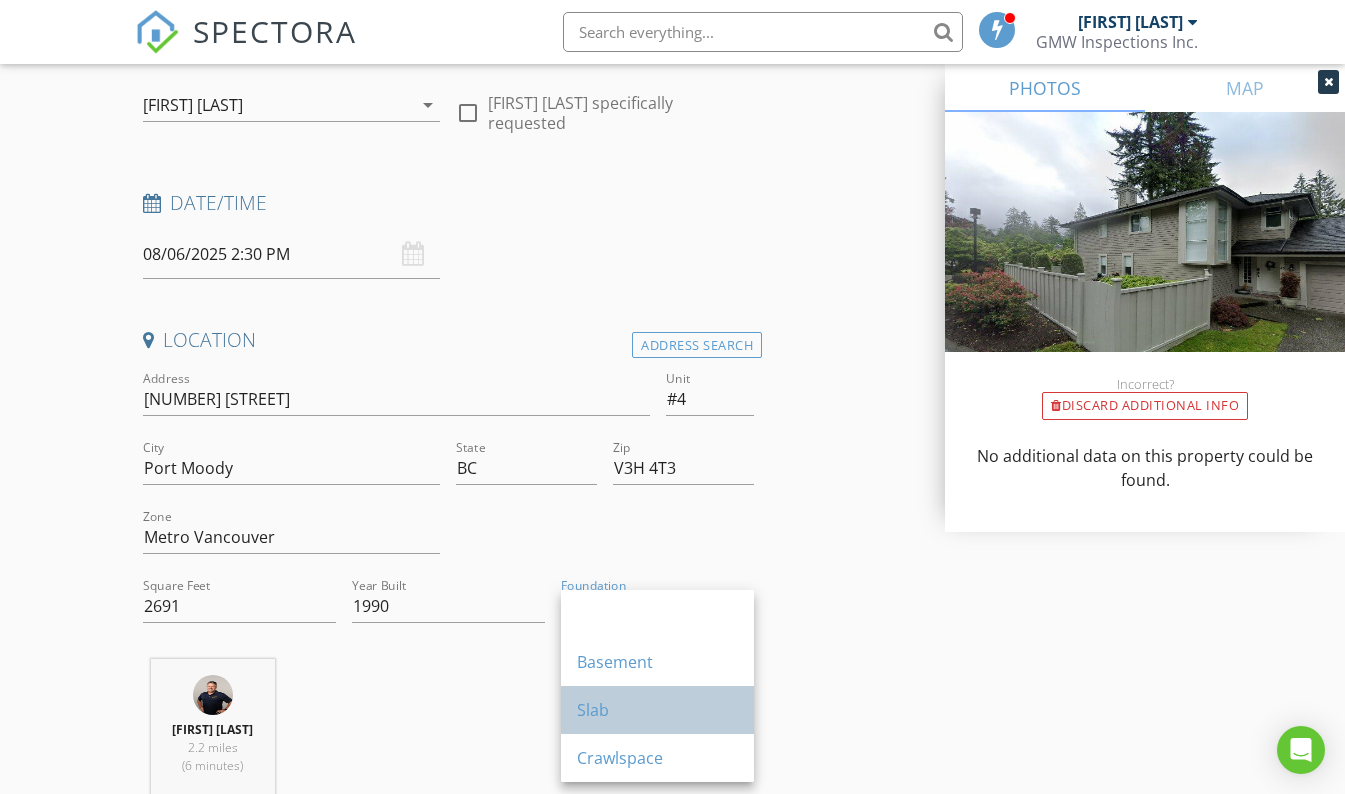 click on "Slab" at bounding box center [657, 710] 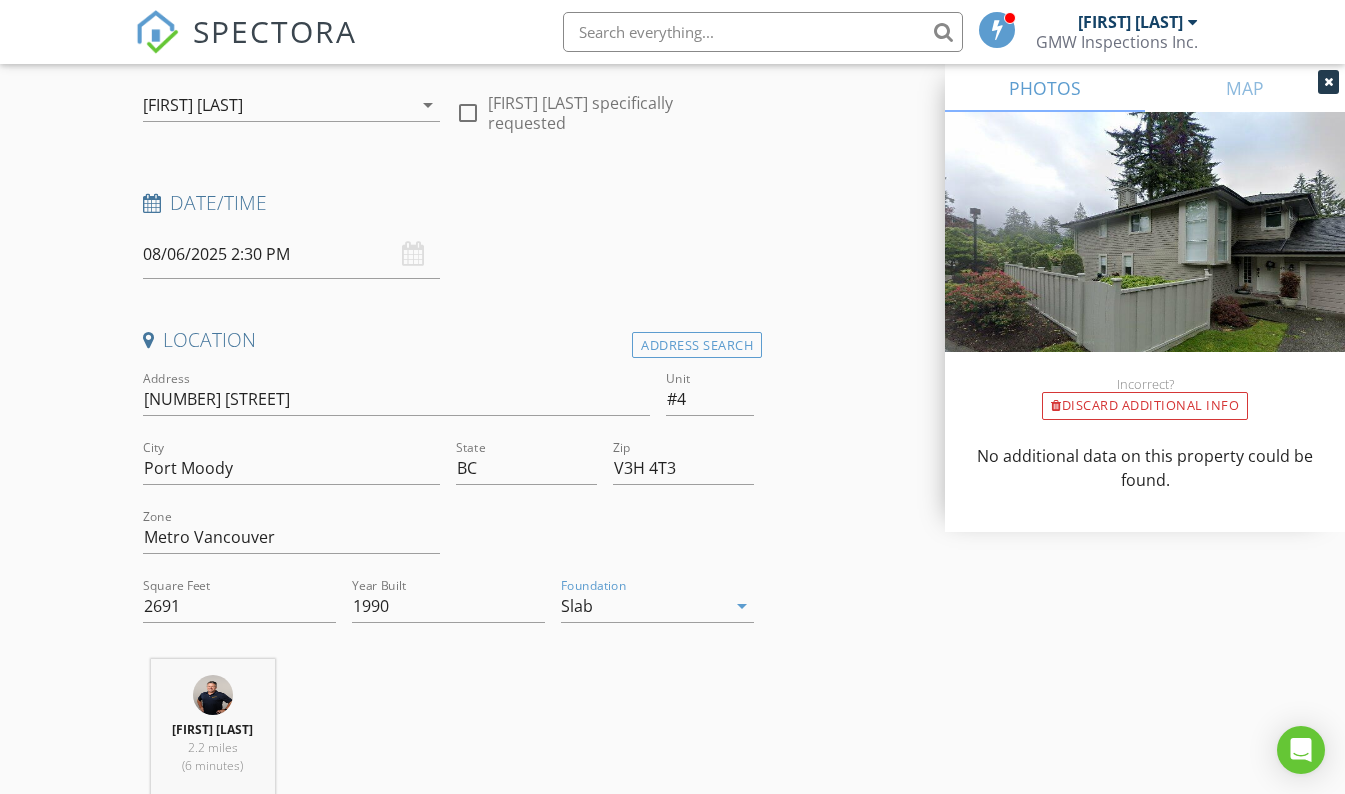 click on "INSPECTOR(S)
check_box   Gerry Wieler   PRIMARY   Gerry Wieler arrow_drop_down   check_box_outline_blank Gerry Wieler specifically requested
Date/Time
08/06/2025 2:30 PM
Location
Address Search       Address 181 Ravine Dr   Unit #4   City Port Moody   State BC   Zip V3H 4T3   Zone Metro Vancouver     Square Feet 2691   Year Built 1990   Foundation Slab arrow_drop_down     Gerry Wieler     2.2 miles     (6 minutes)
client
check_box Enable Client CC email for this inspection   Client Search     check_box_outline_blank Client is a Company/Organization     First Name   Last Name   Email   CC Email   Phone           Notes   Private Notes
ADD ADDITIONAL client
SERVICES
check_box_outline_blank   Recall Inspection - Condo   Residential Inspection check_box_outline_blank" at bounding box center [673, 1671] 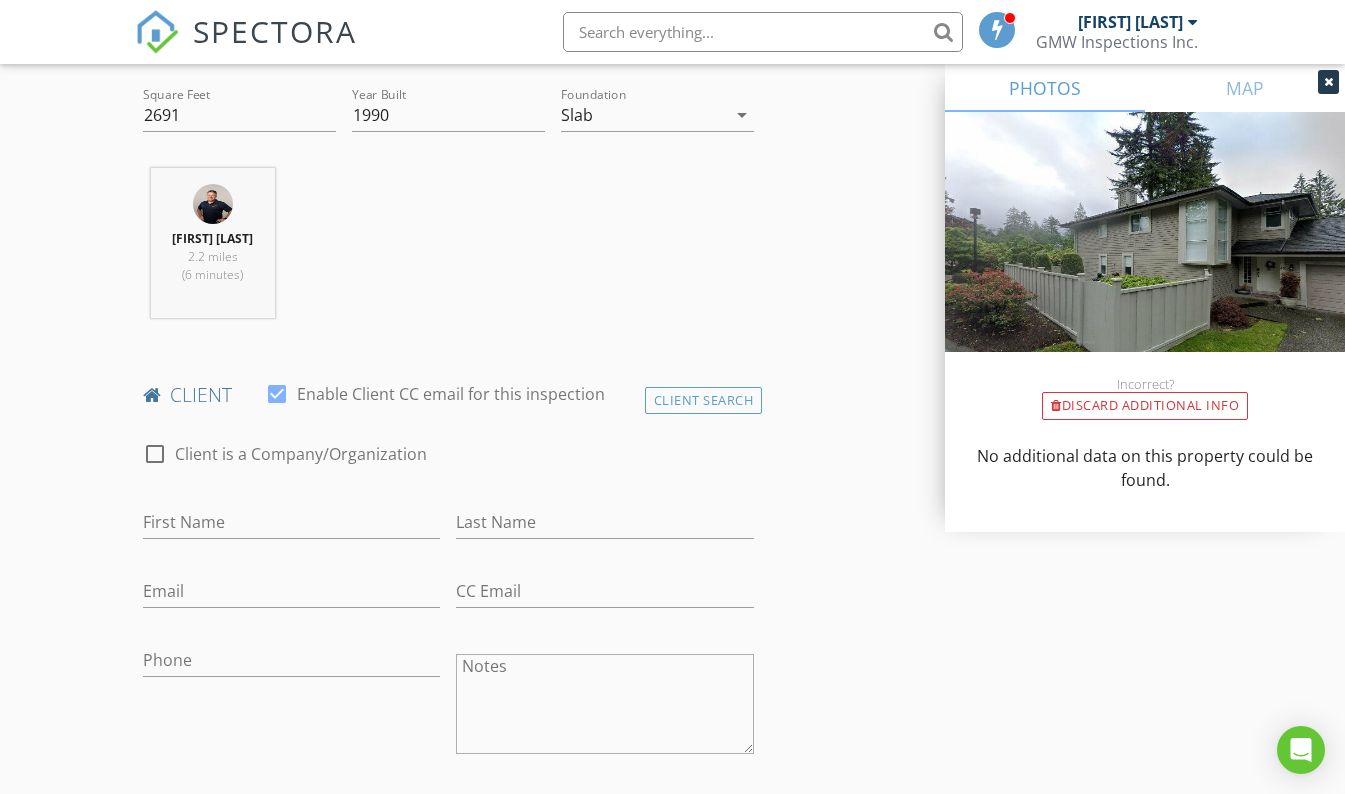 scroll, scrollTop: 700, scrollLeft: 0, axis: vertical 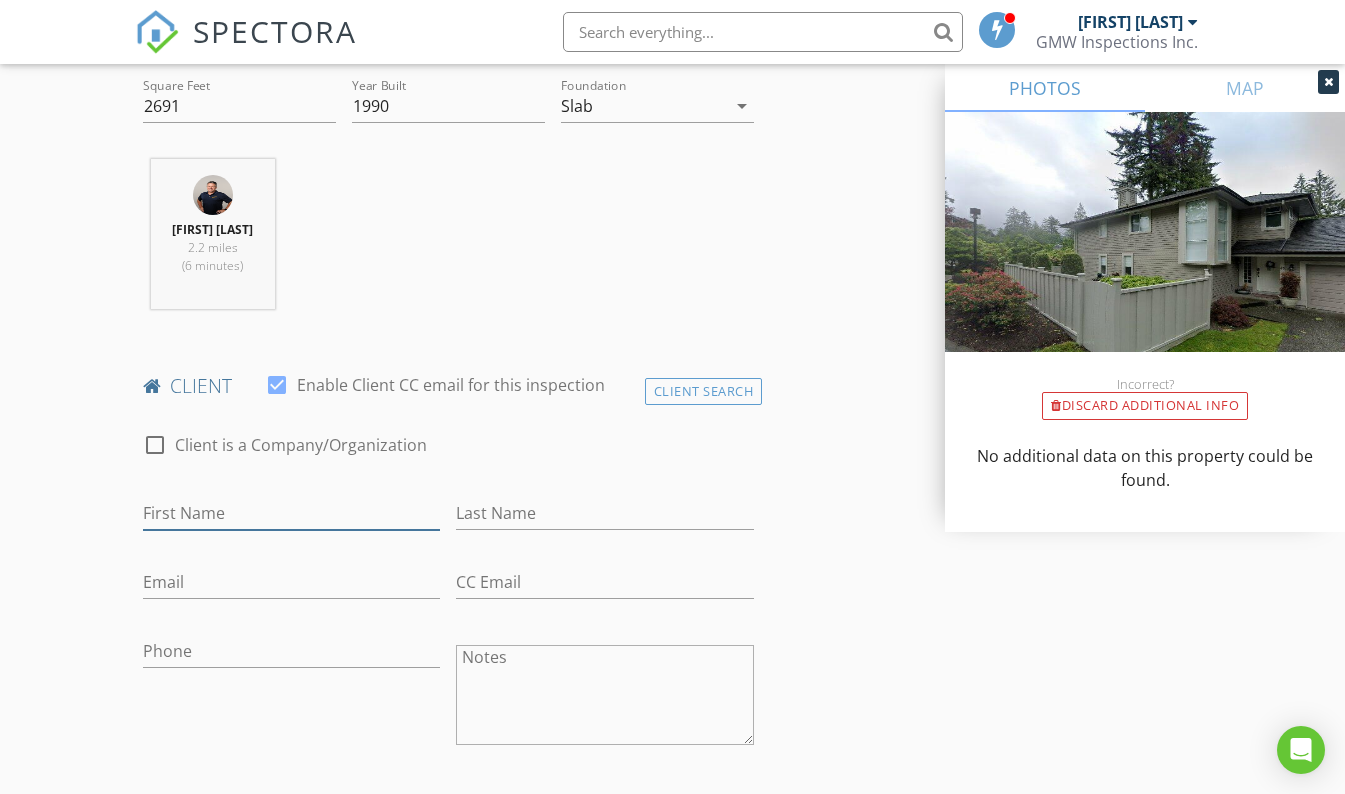 click on "First Name" at bounding box center [292, 513] 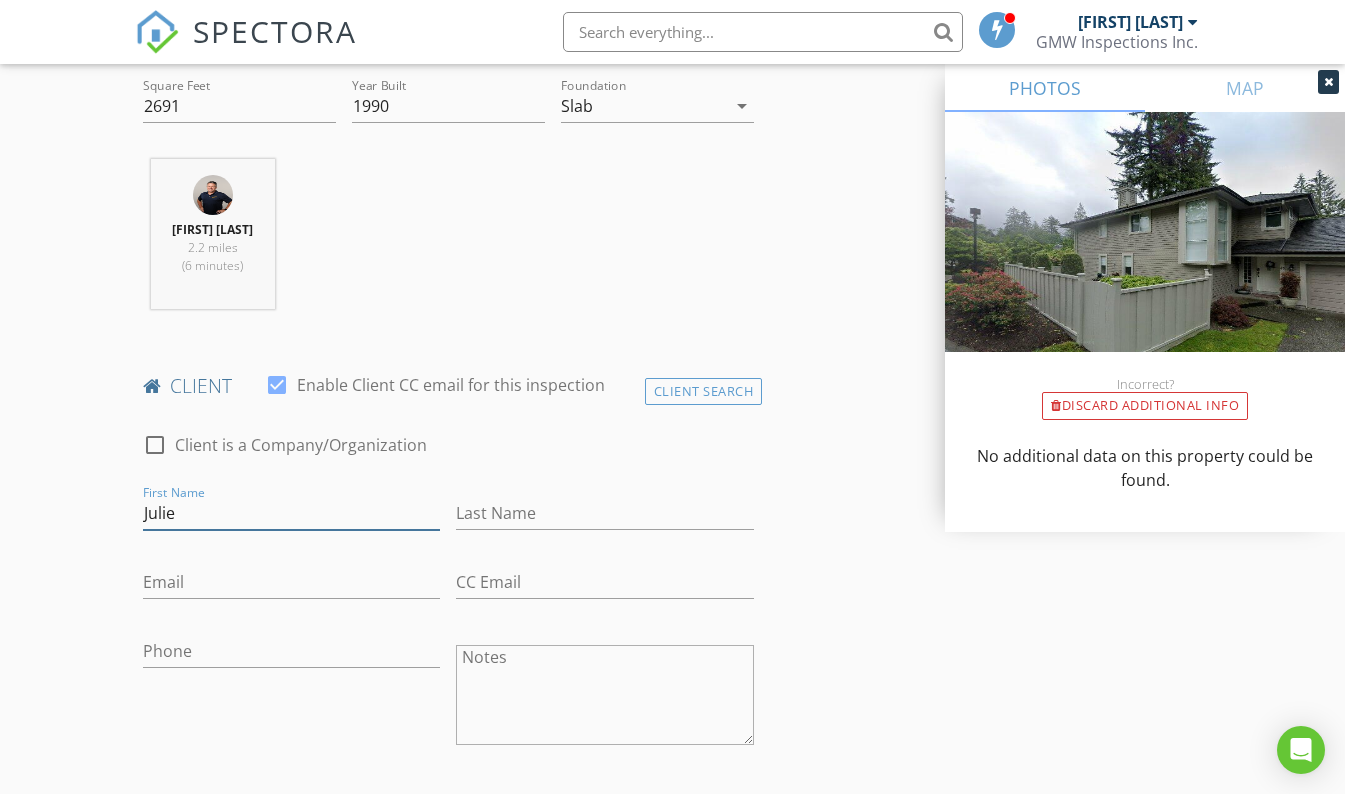 type on "Julie" 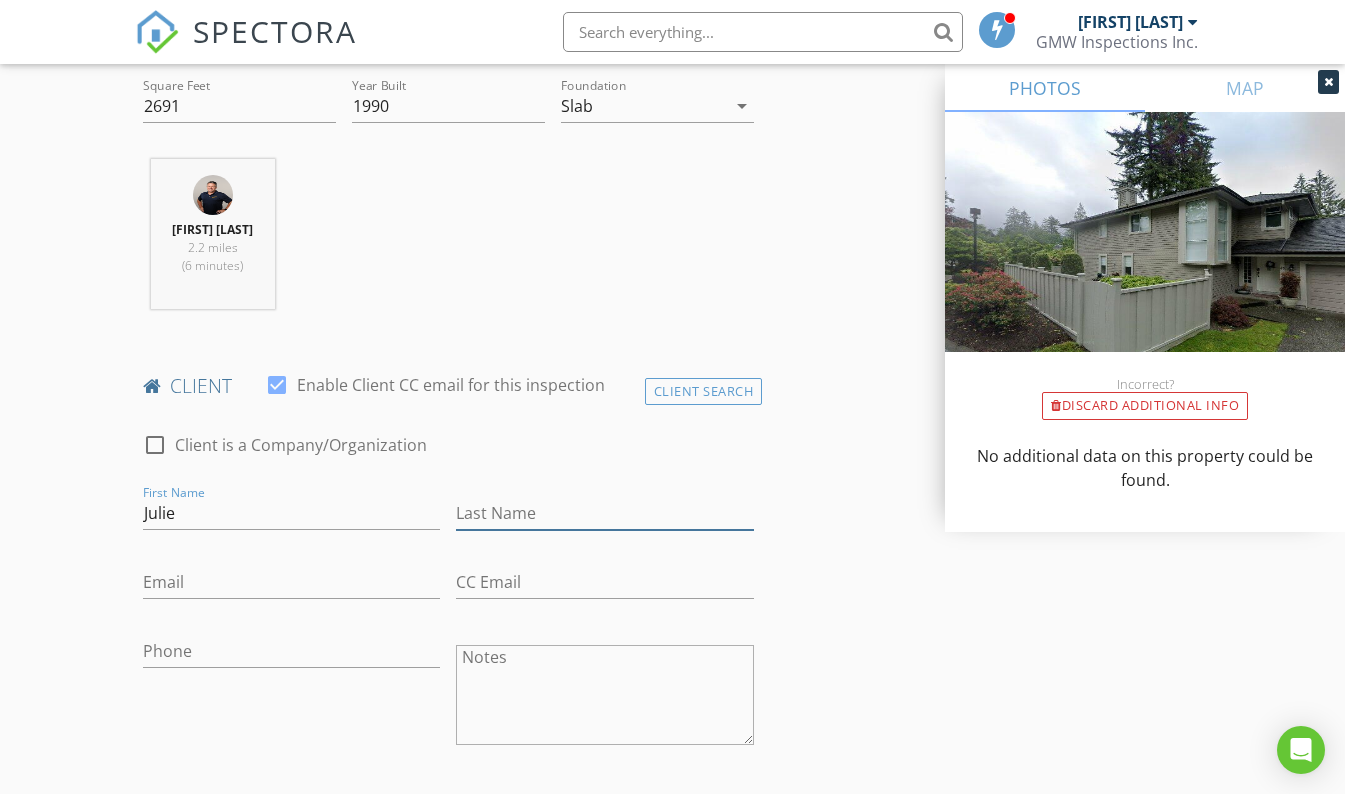 click on "Last Name" at bounding box center (605, 513) 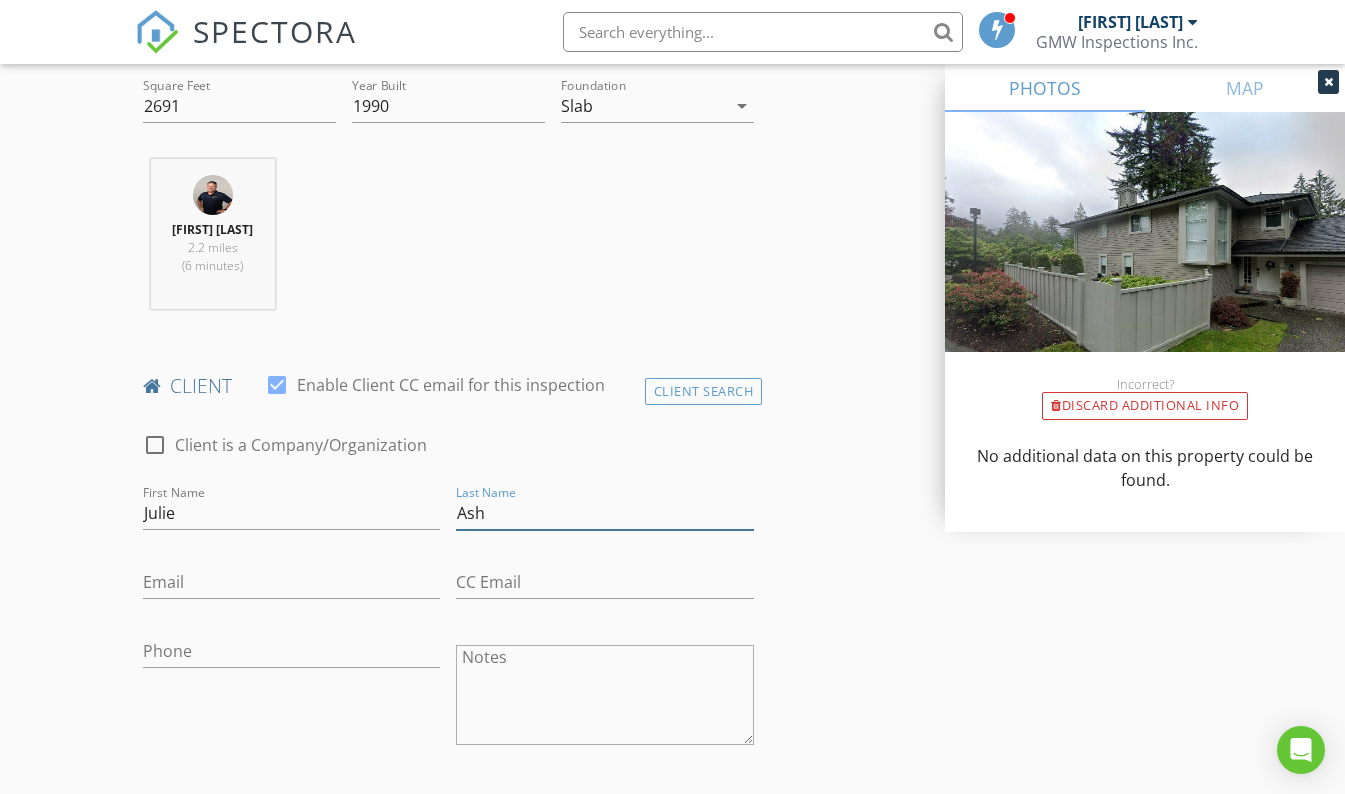 type on "Ash" 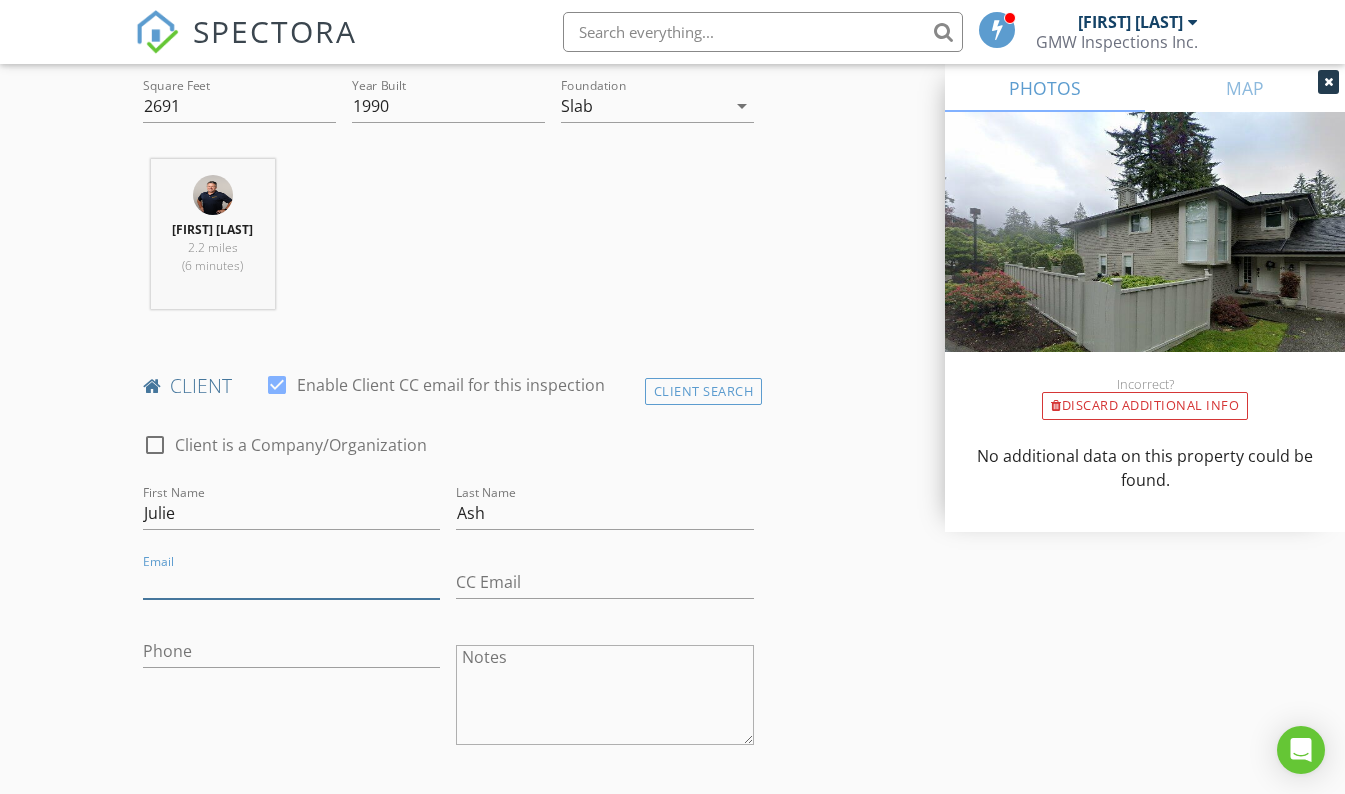 click on "Email" at bounding box center [292, 582] 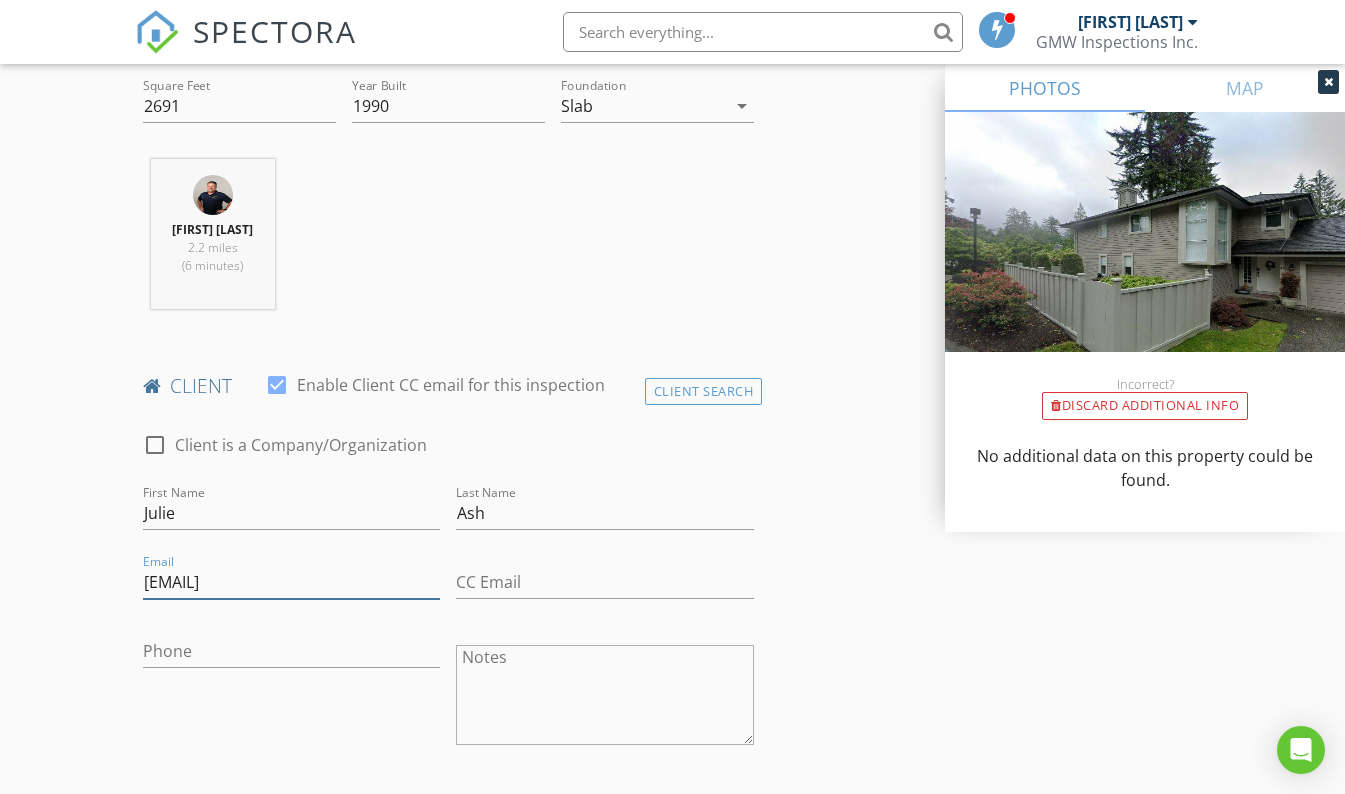 type on "julieash2017@gmail.com" 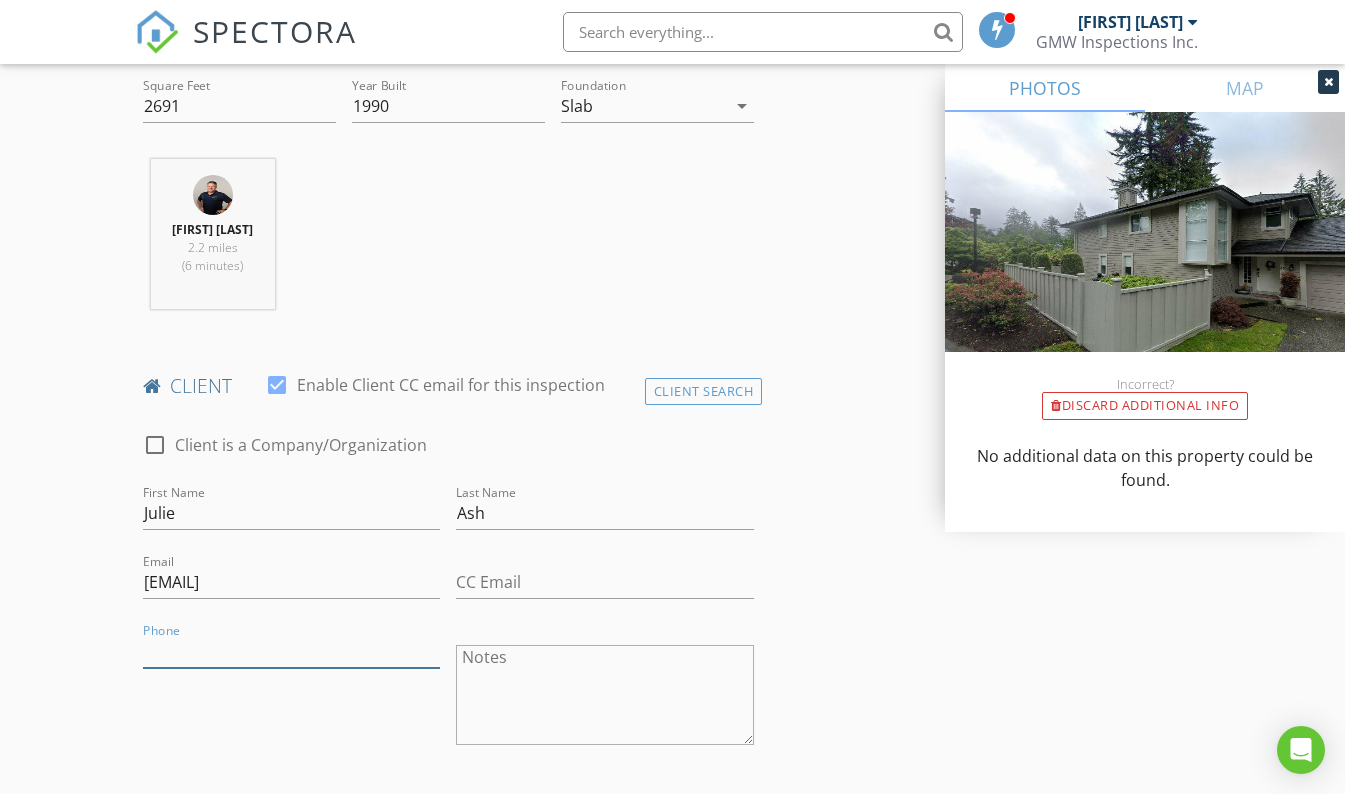 click on "Phone" at bounding box center (292, 651) 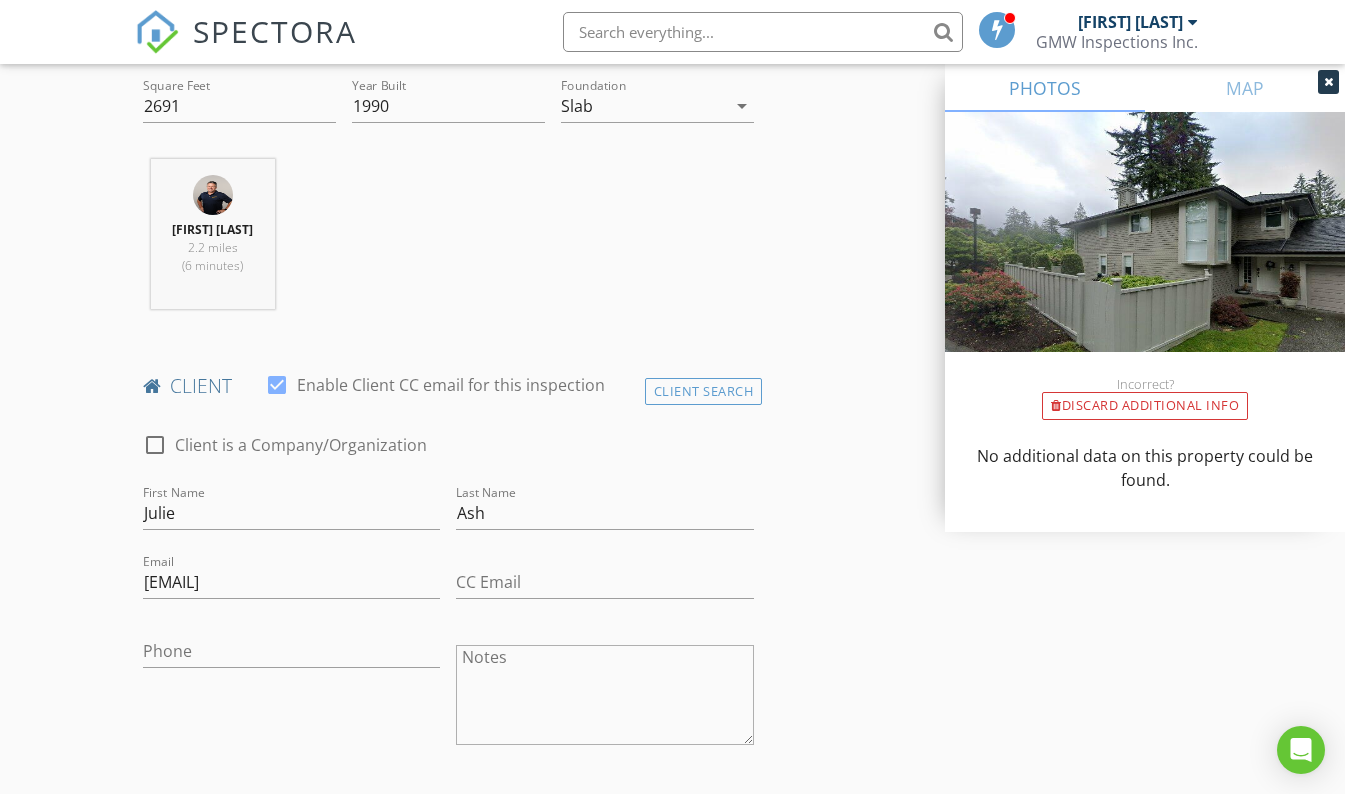 click on "Phone" at bounding box center (292, 697) 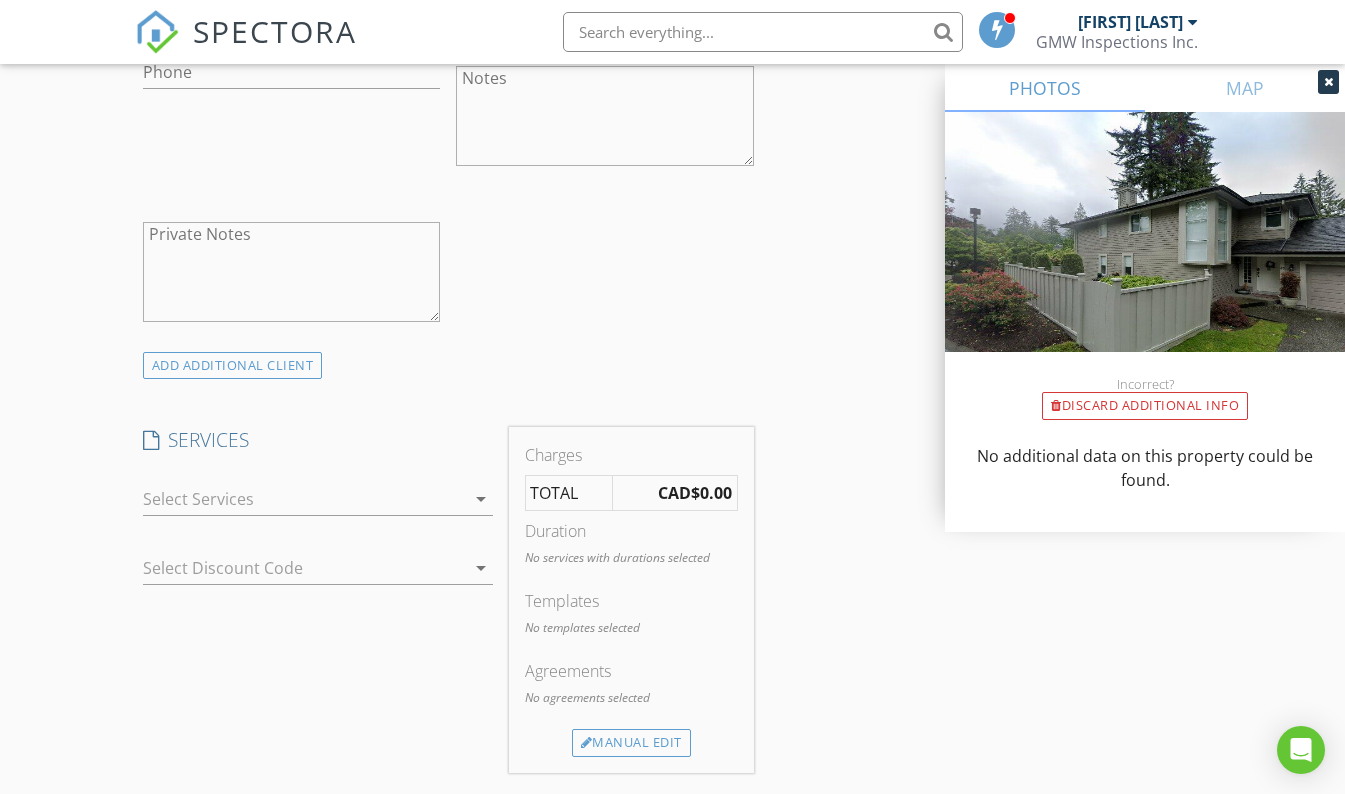 scroll, scrollTop: 1300, scrollLeft: 0, axis: vertical 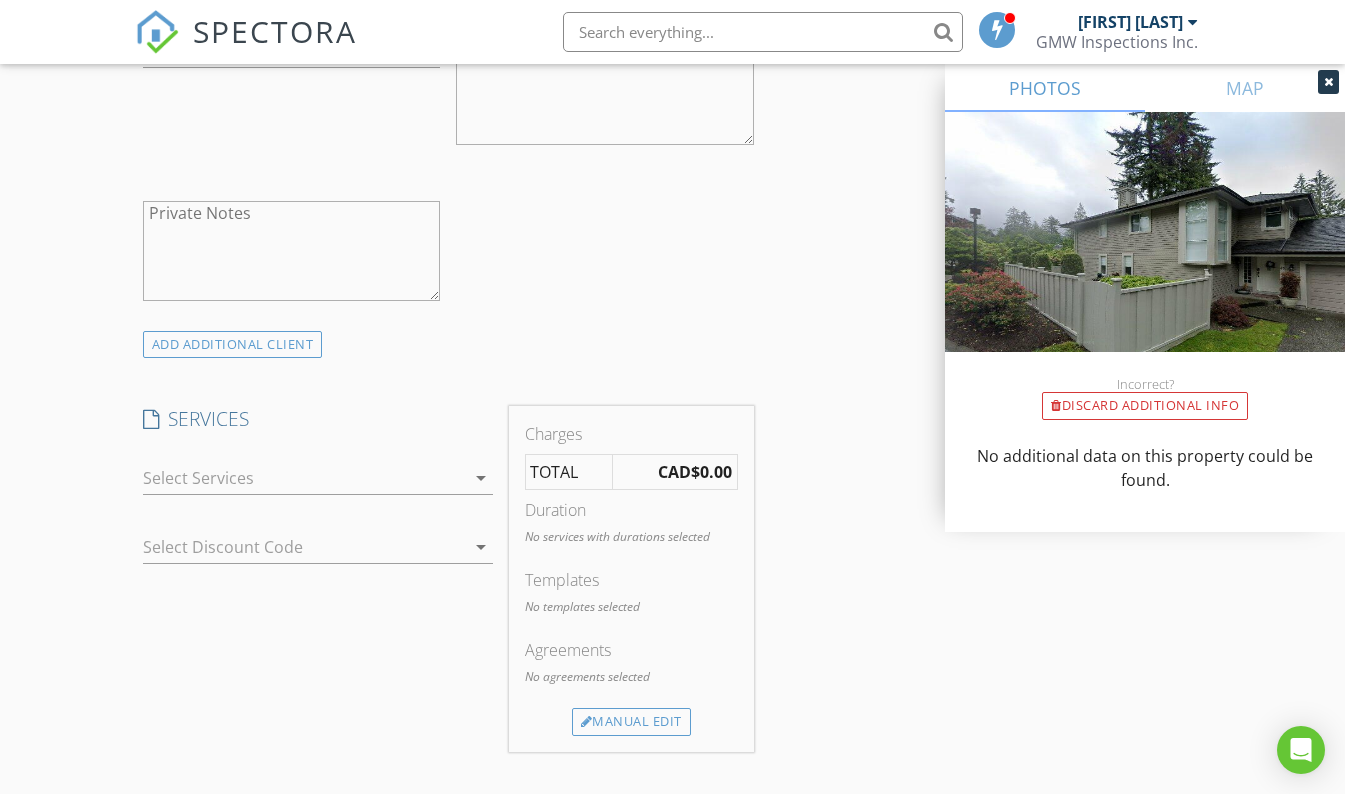 click on "arrow_drop_down" at bounding box center (481, 478) 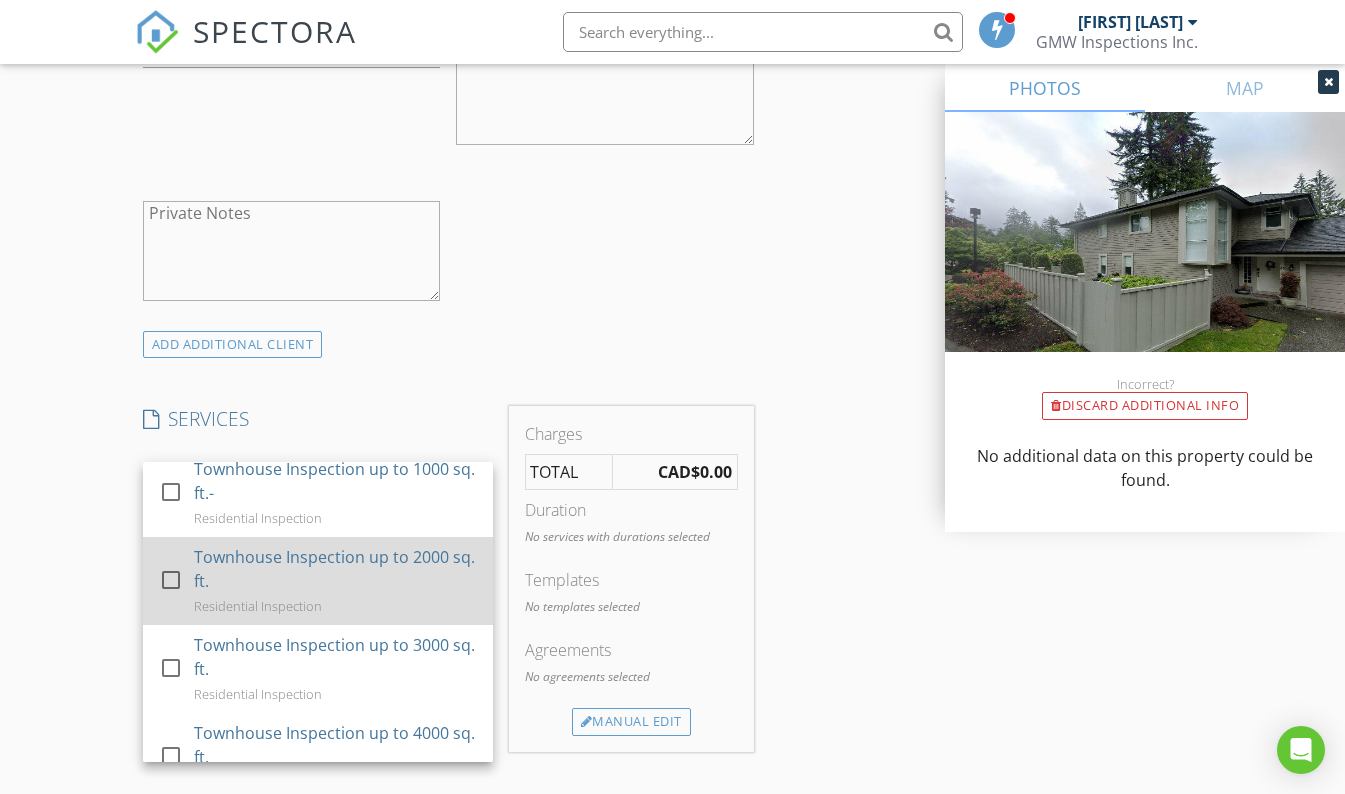 scroll, scrollTop: 1400, scrollLeft: 0, axis: vertical 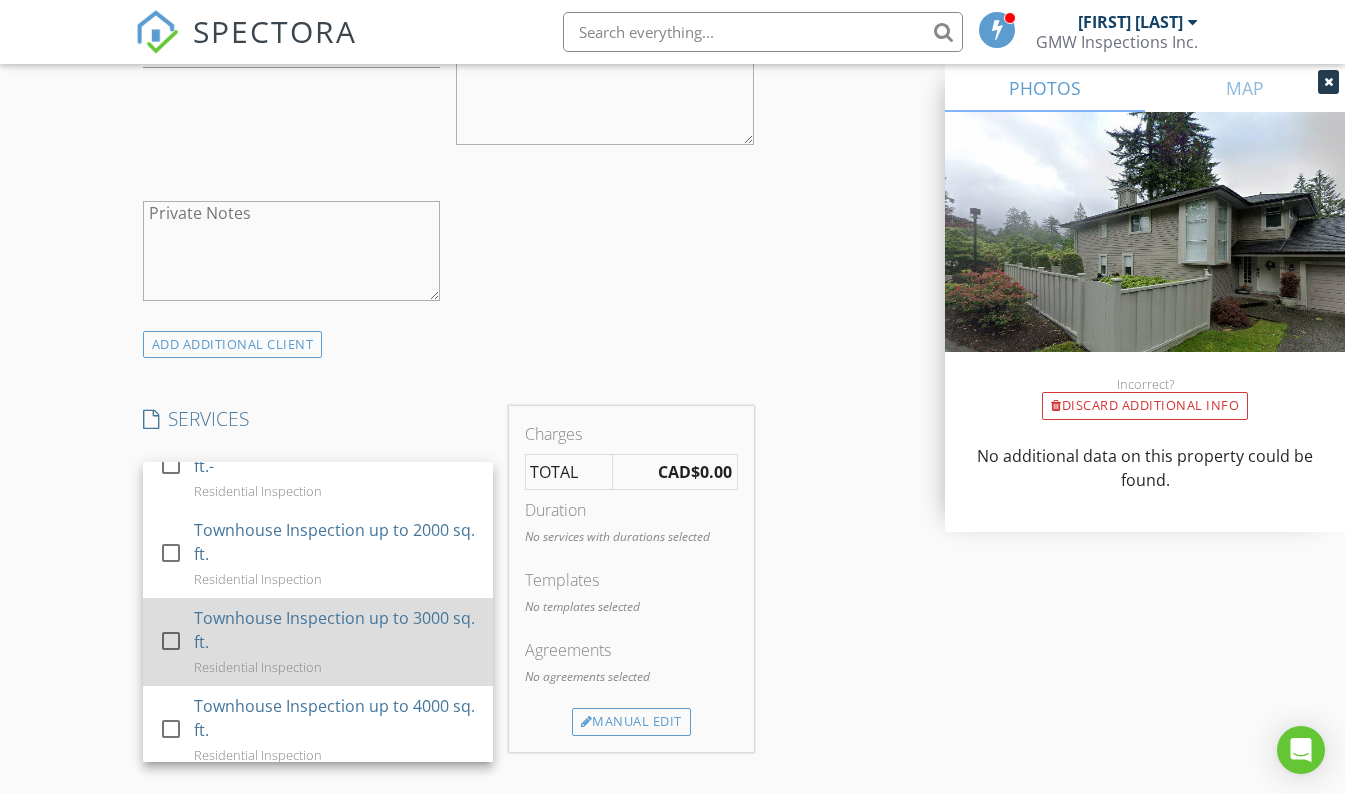 click on "Townhouse Inspection up to 3000 sq. ft." at bounding box center [335, 630] 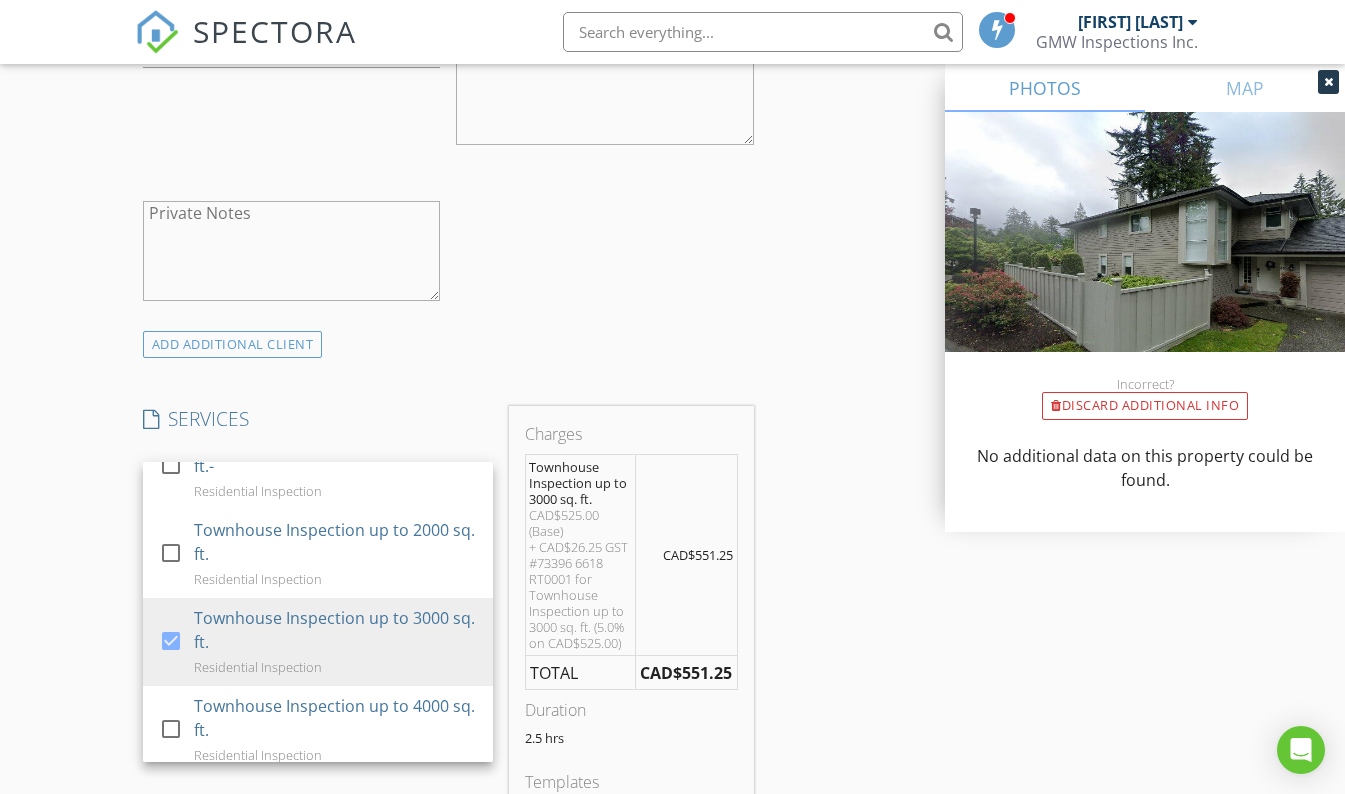 click on "INSPECTOR(S)
check_box   Gerry Wieler   PRIMARY   Gerry Wieler arrow_drop_down   check_box_outline_blank Gerry Wieler specifically requested
Date/Time
08/06/2025 2:30 PM
Location
Address Search       Address 181 Ravine Dr   Unit #4   City Port Moody   State BC   Zip V3H 4T3   Zone Metro Vancouver     Square Feet 2691   Year Built 1990   Foundation Slab arrow_drop_down     Gerry Wieler     2.2 miles     (6 minutes)
client
check_box Enable Client CC email for this inspection   Client Search     check_box_outline_blank Client is a Company/Organization     First Name Julie   Last Name Ash   Email julieash2017@gmail.com   CC Email   Phone           Notes   Private Notes
ADD ADDITIONAL client
SERVICES
check_box_outline_blank   Recall Inspection - Condo   Residential Inspection" at bounding box center (673, 666) 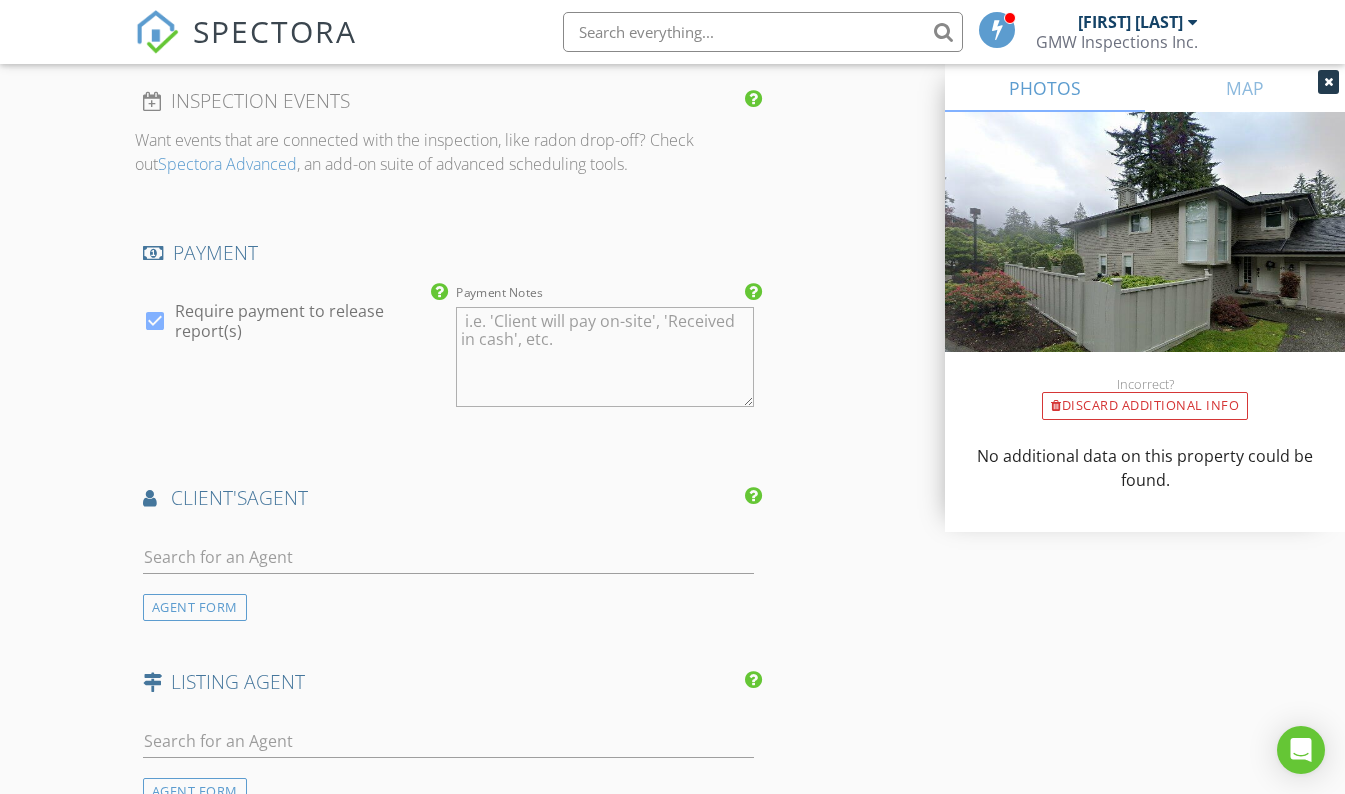 scroll, scrollTop: 2300, scrollLeft: 0, axis: vertical 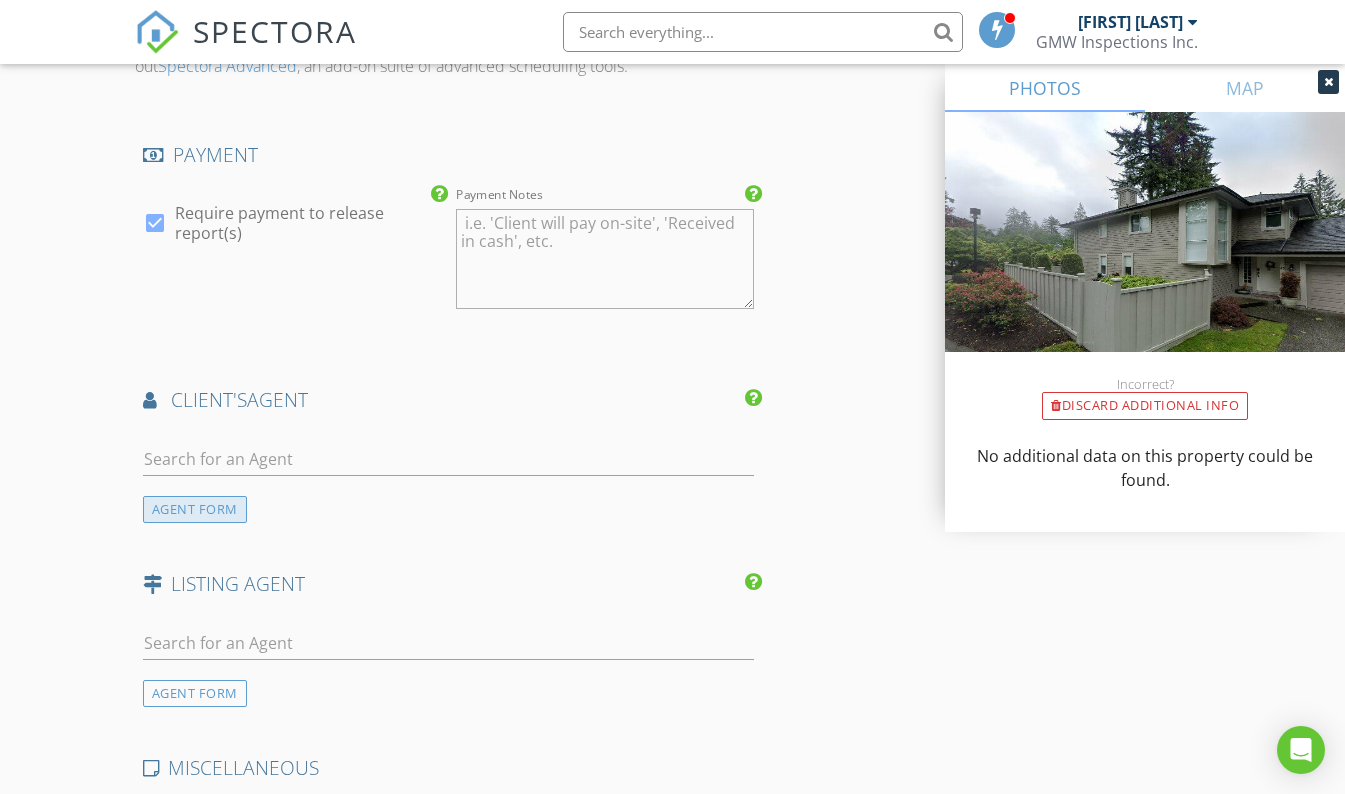 click on "AGENT FORM" at bounding box center (195, 509) 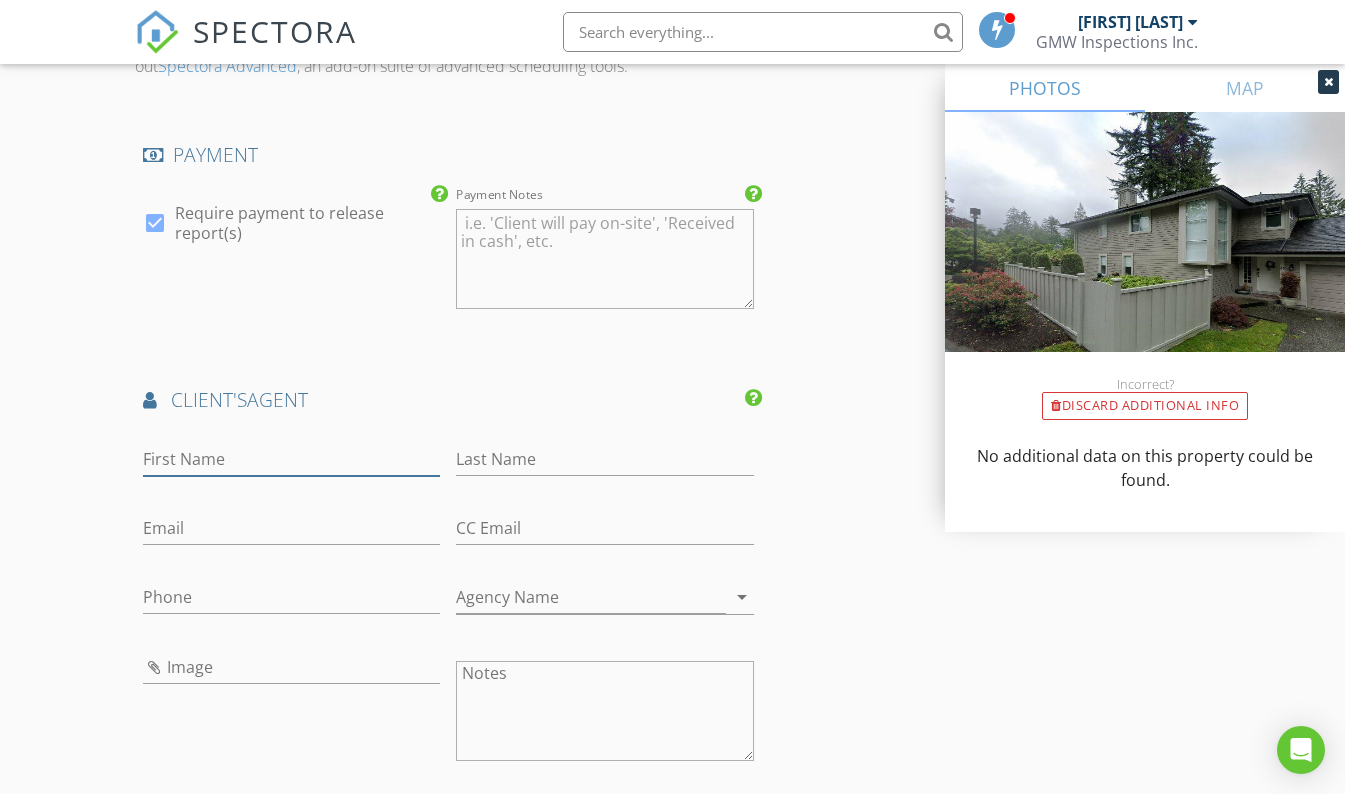 click on "First Name" at bounding box center [292, 459] 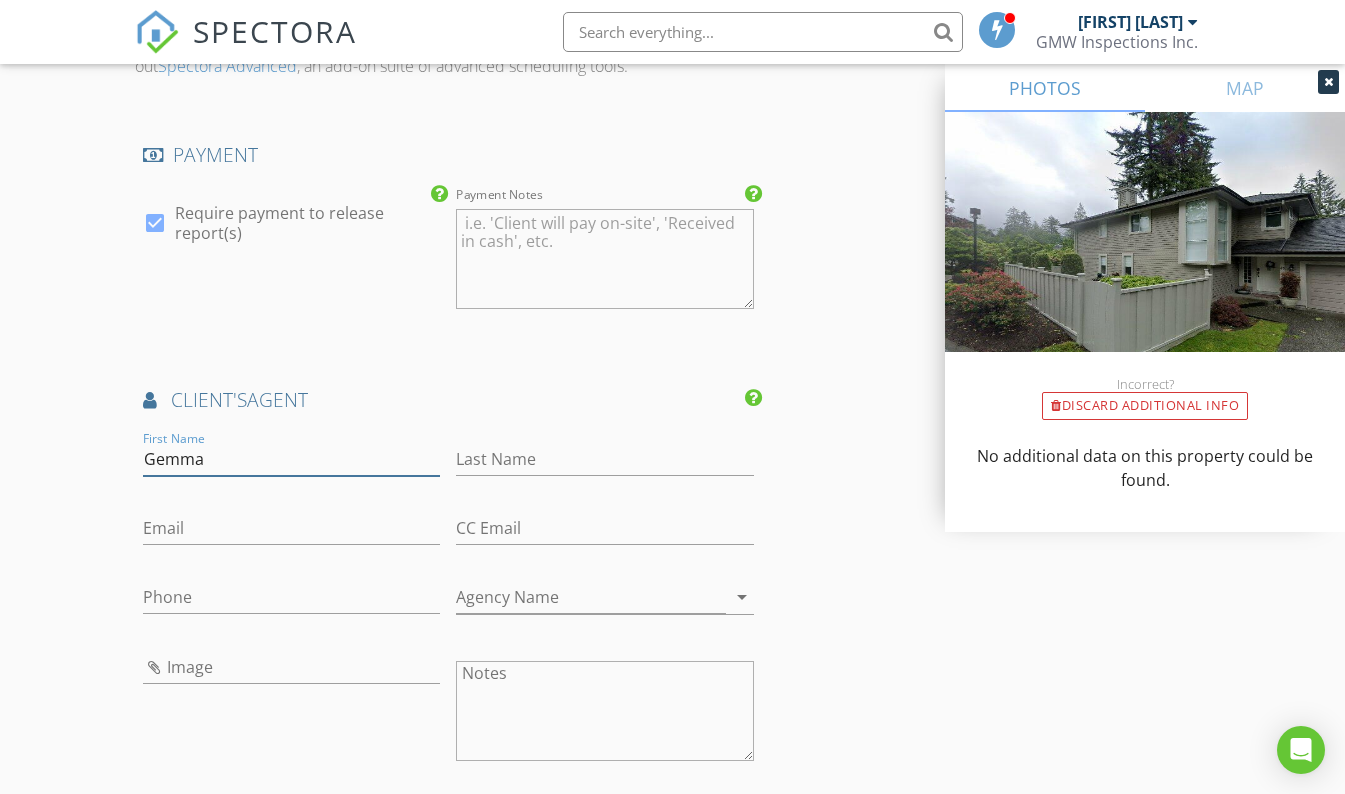 type on "Gemma" 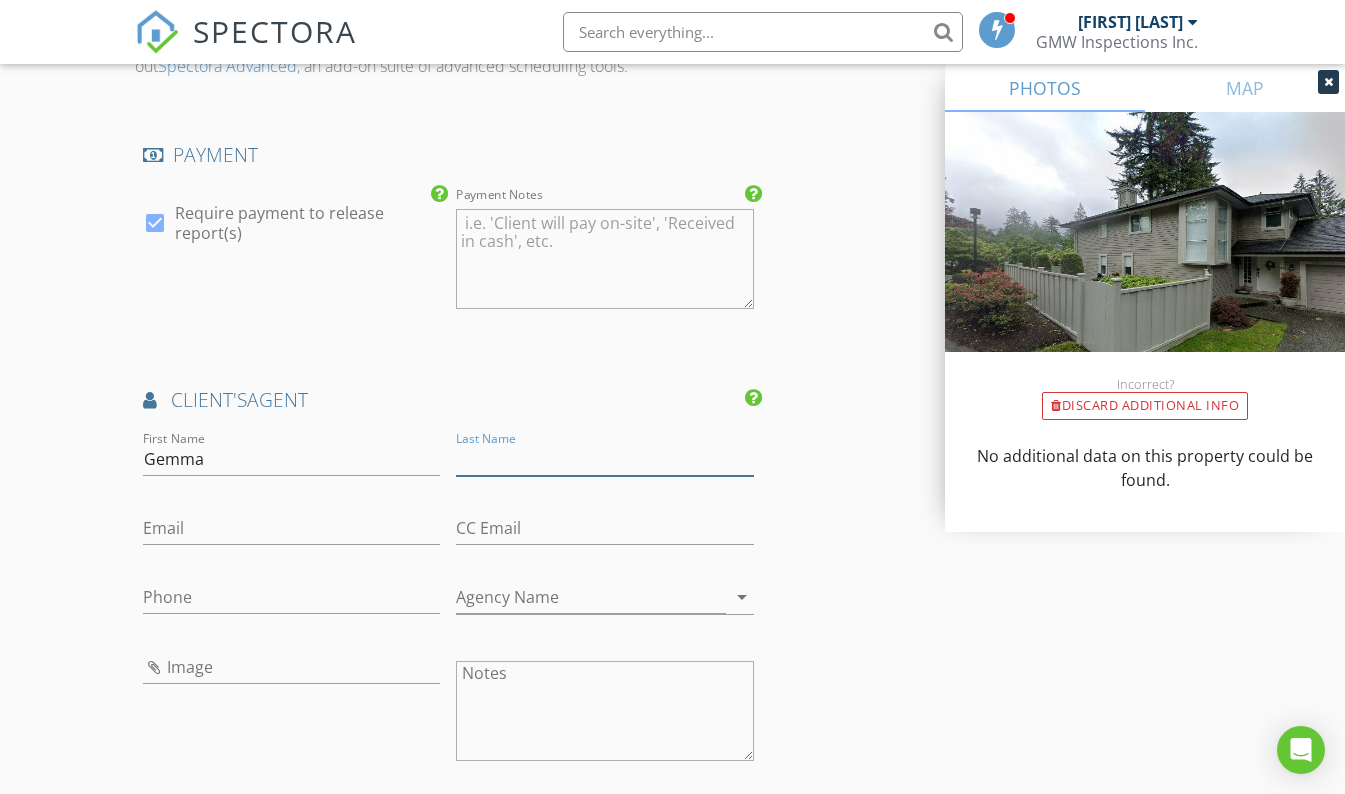 click on "Last Name" at bounding box center [605, 459] 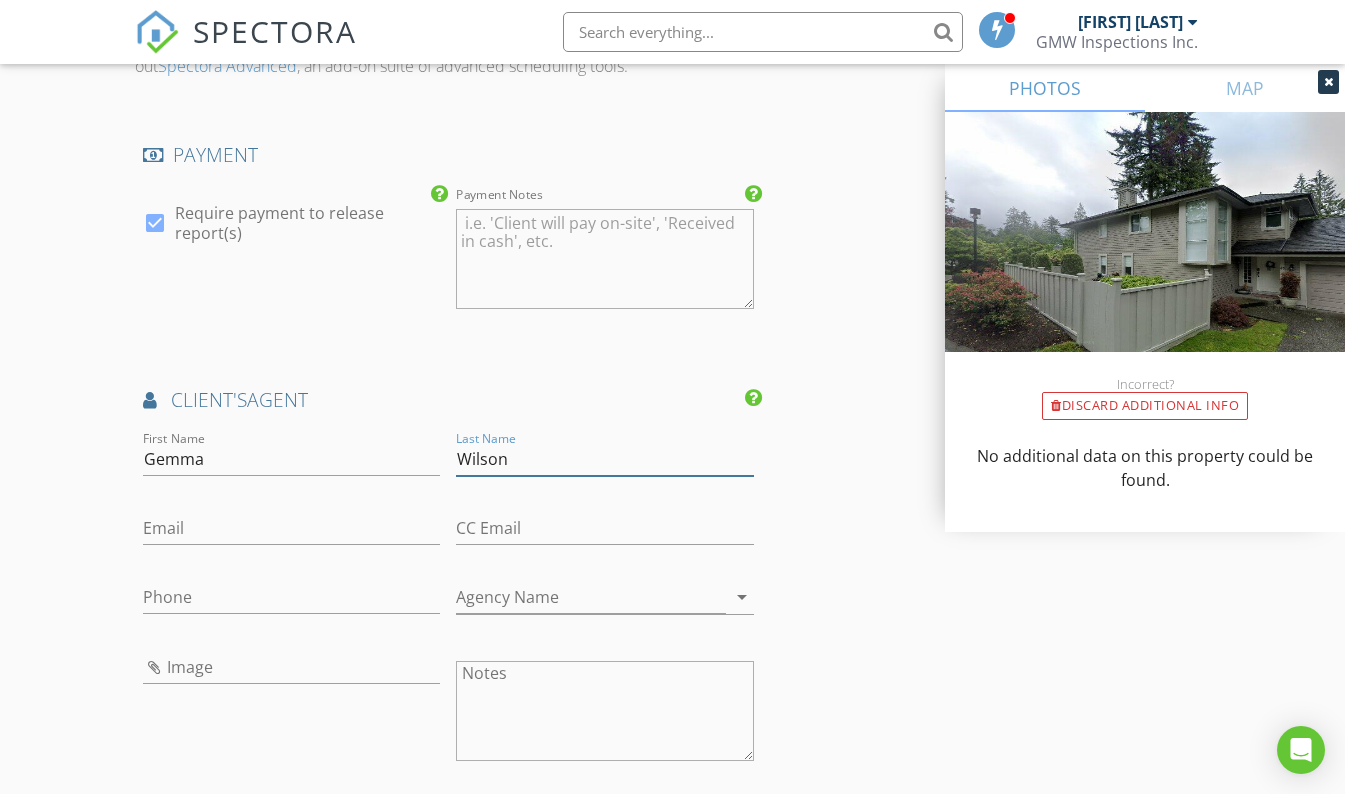 type on "Wilson" 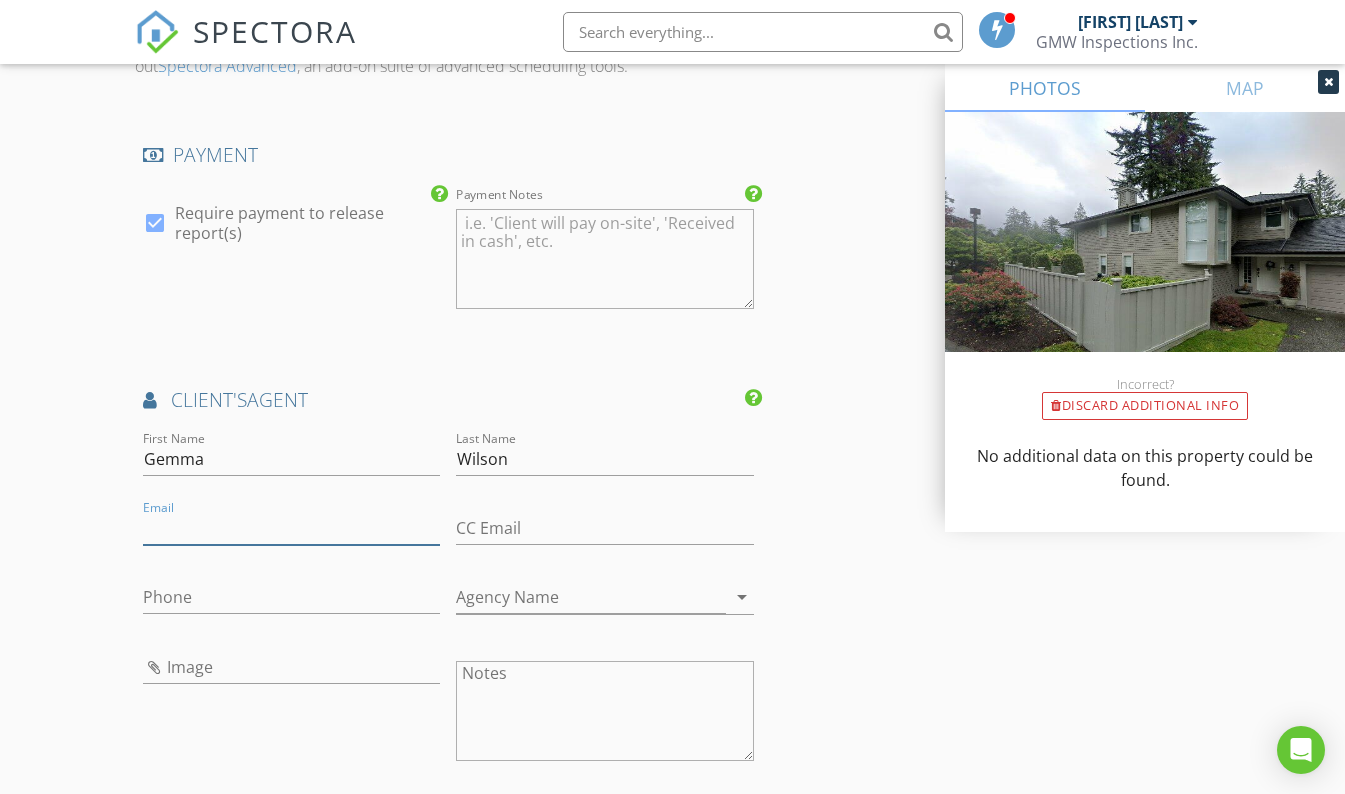 click on "Email" at bounding box center (292, 528) 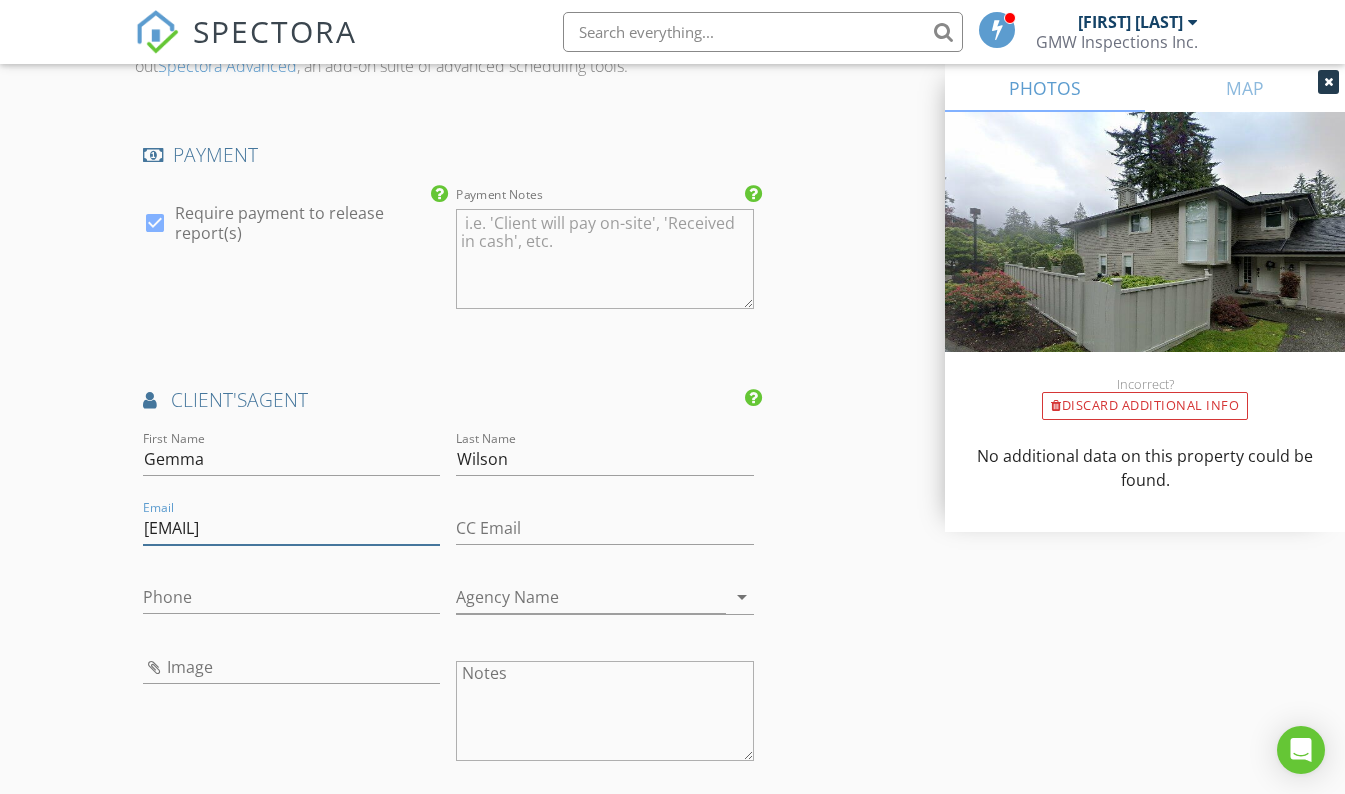 type on "gemmawilsonkw@gmail.com" 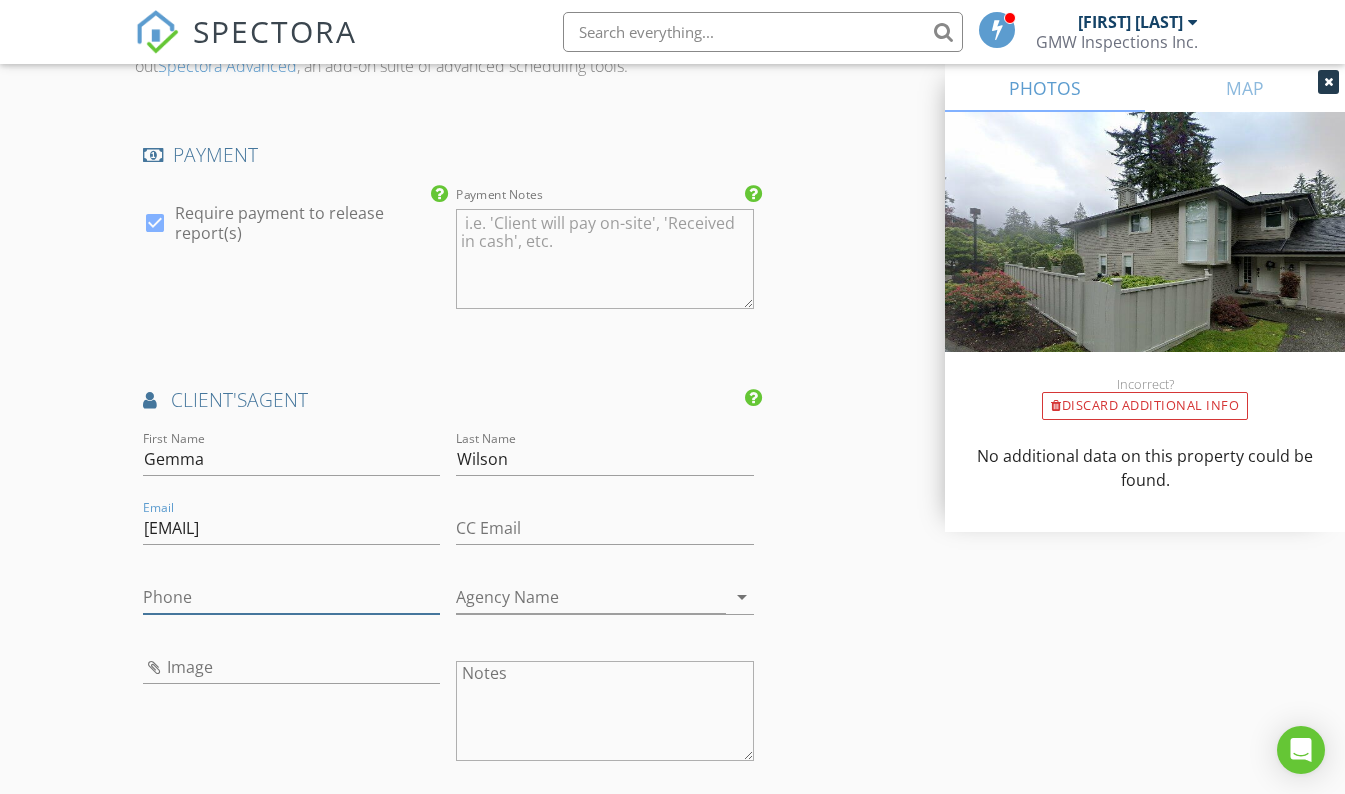 click on "Phone" at bounding box center (292, 597) 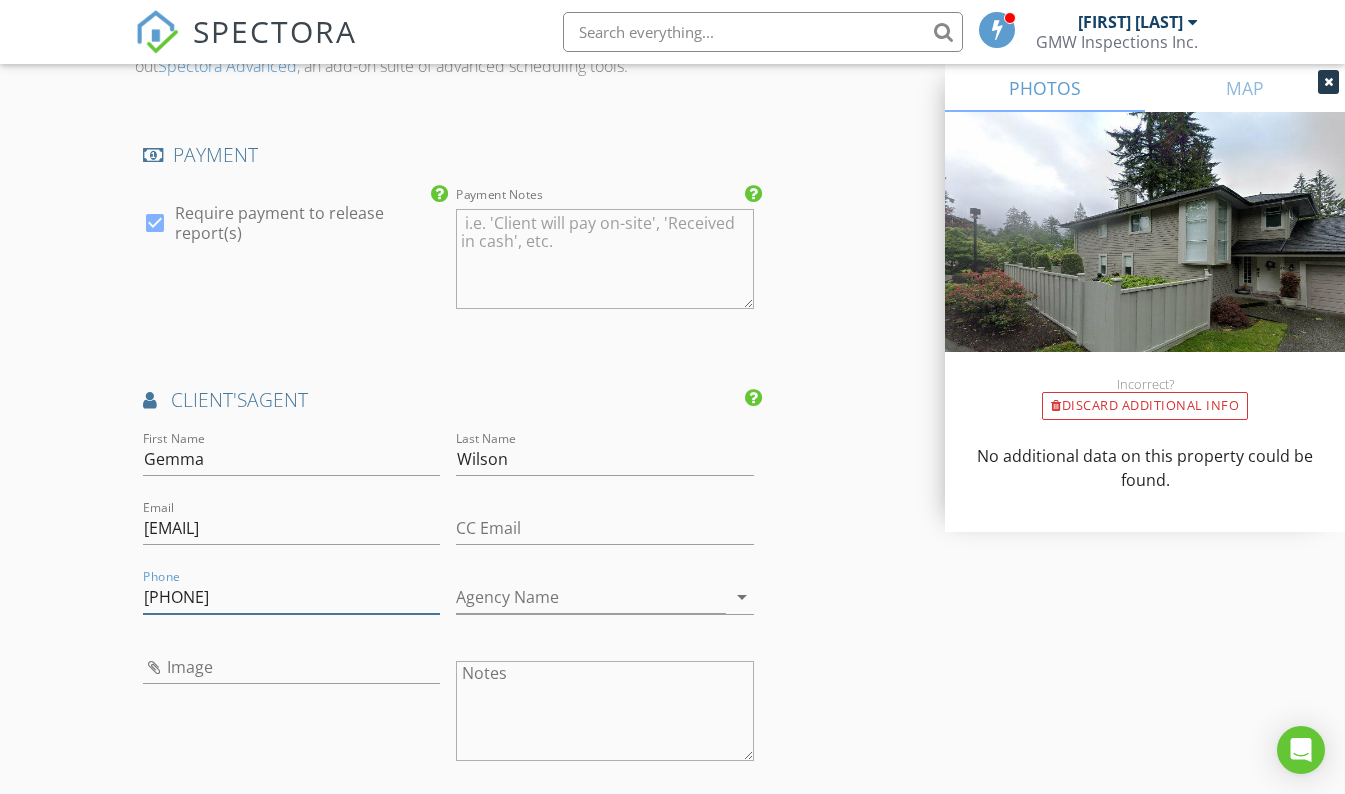 type on "778-871-6296" 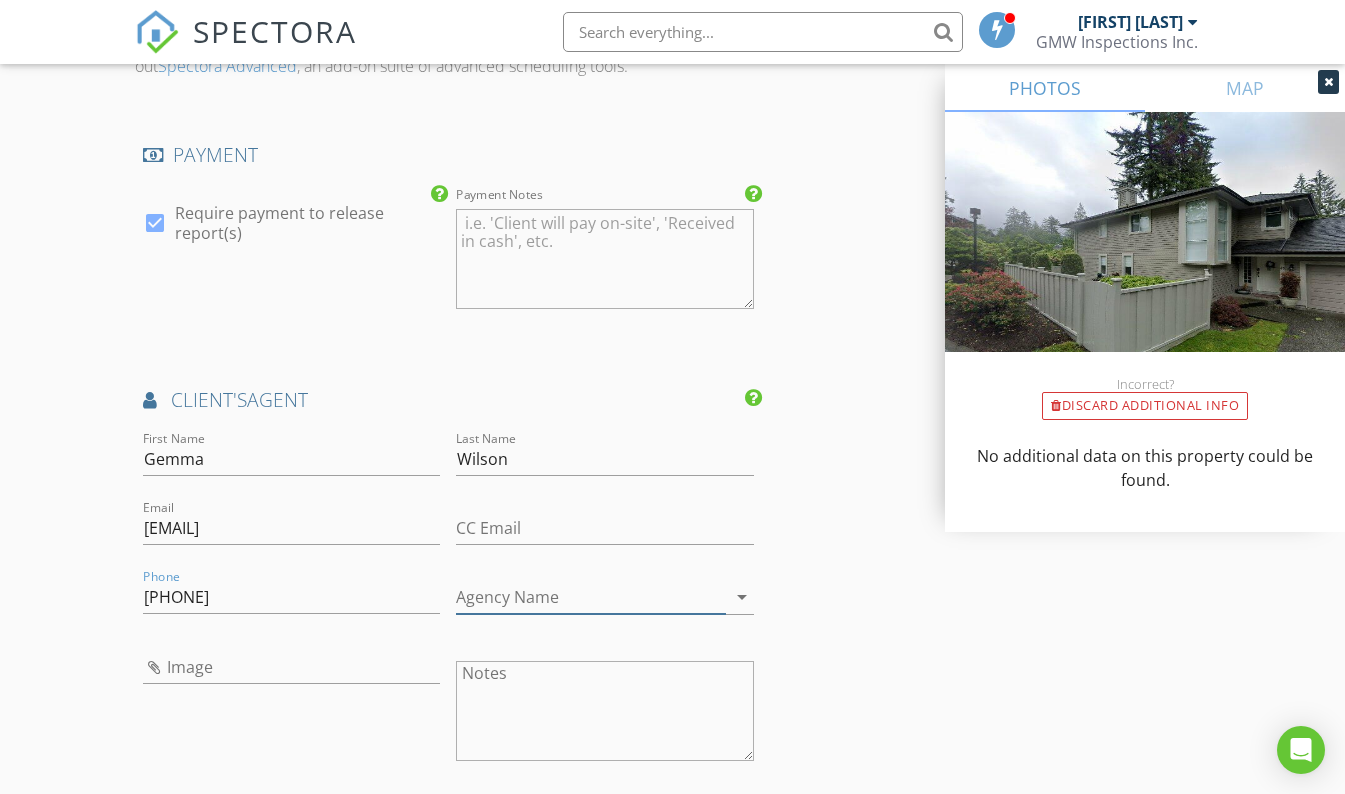 click on "Agency Name" at bounding box center (591, 597) 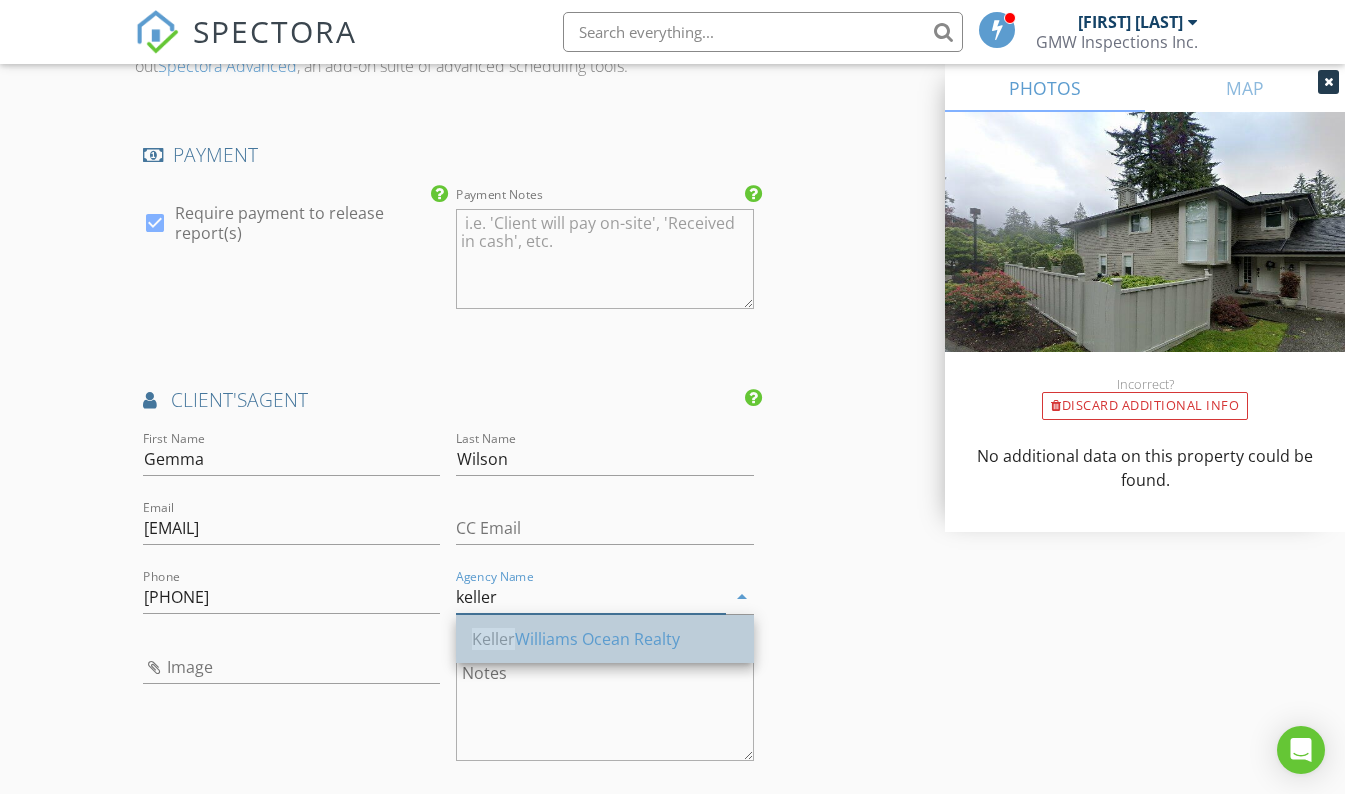 click on "Keller  Williams Ocean Realty" at bounding box center (605, 639) 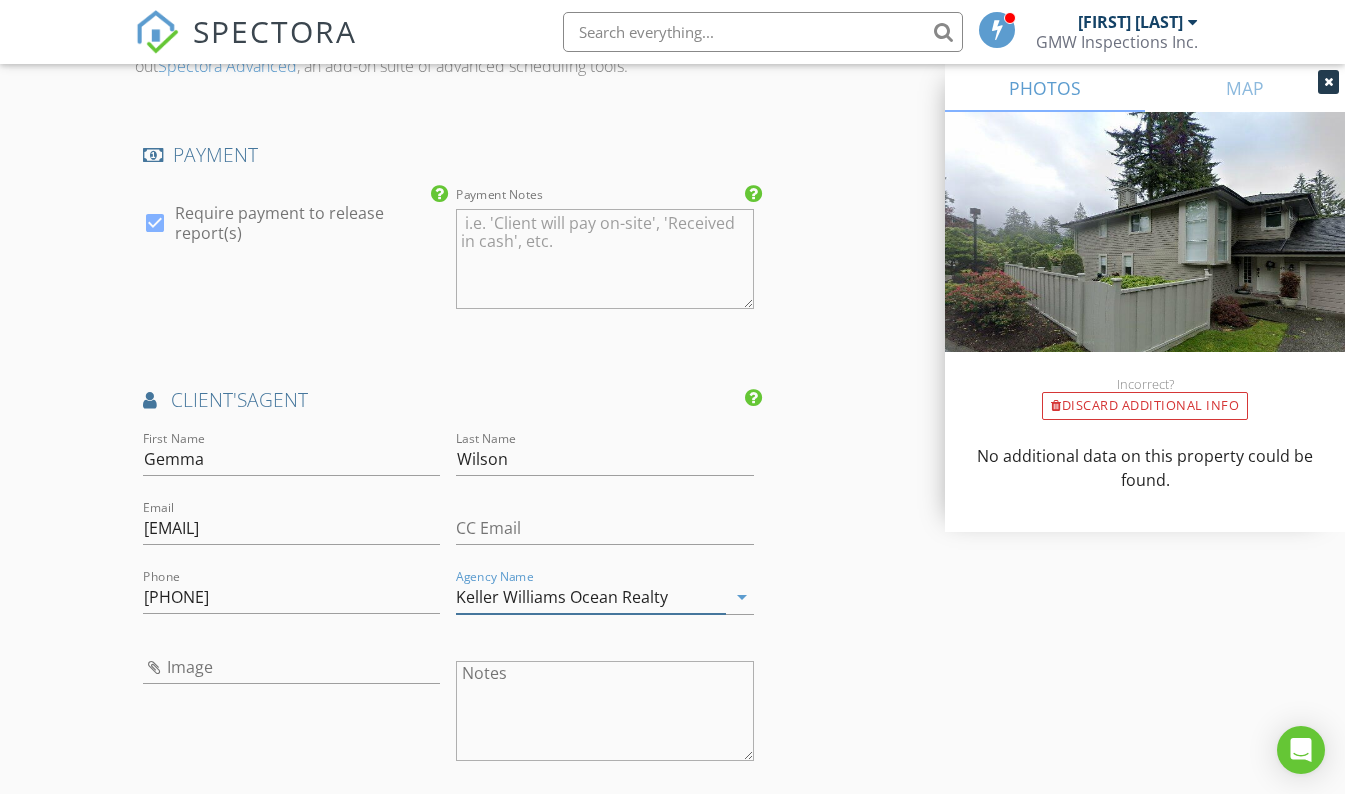 type on "Keller Williams Ocean Realty" 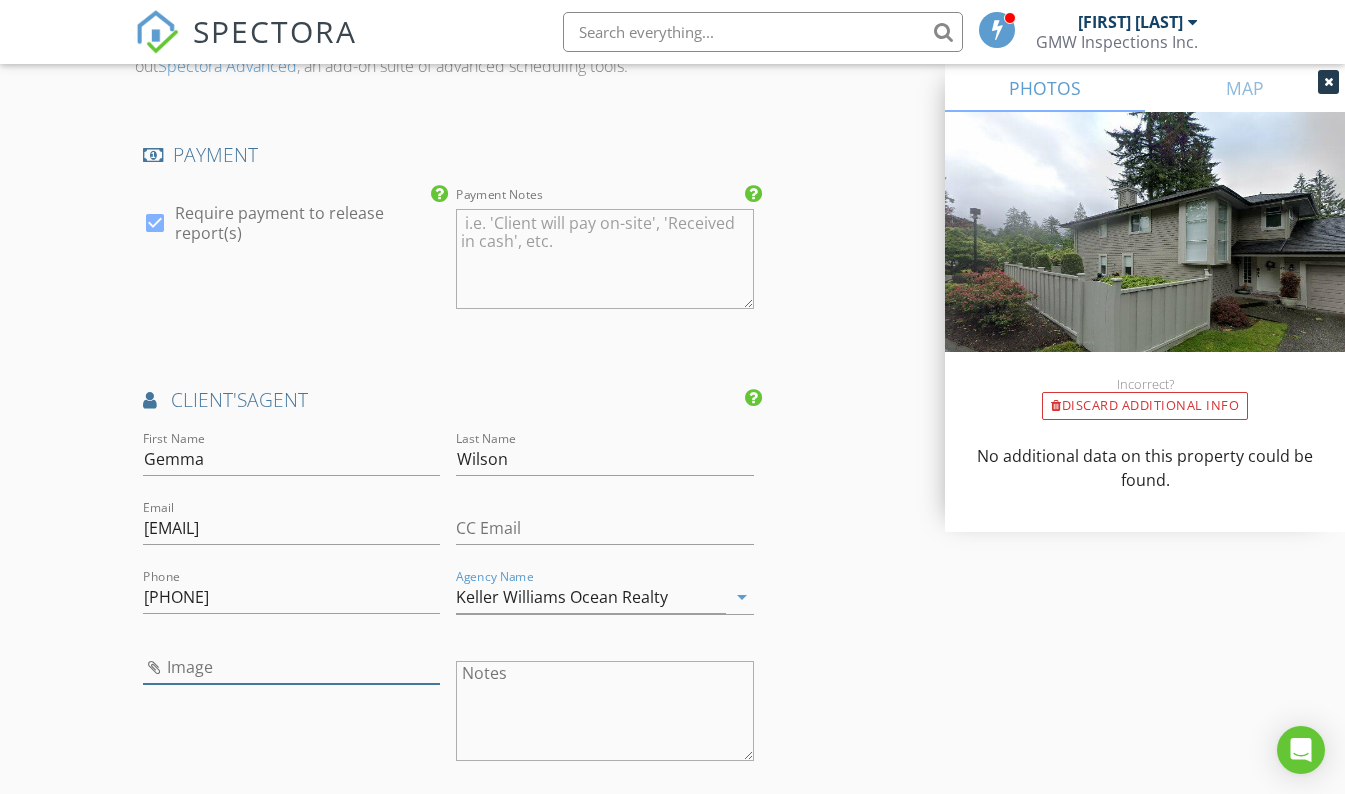 click at bounding box center (292, 667) 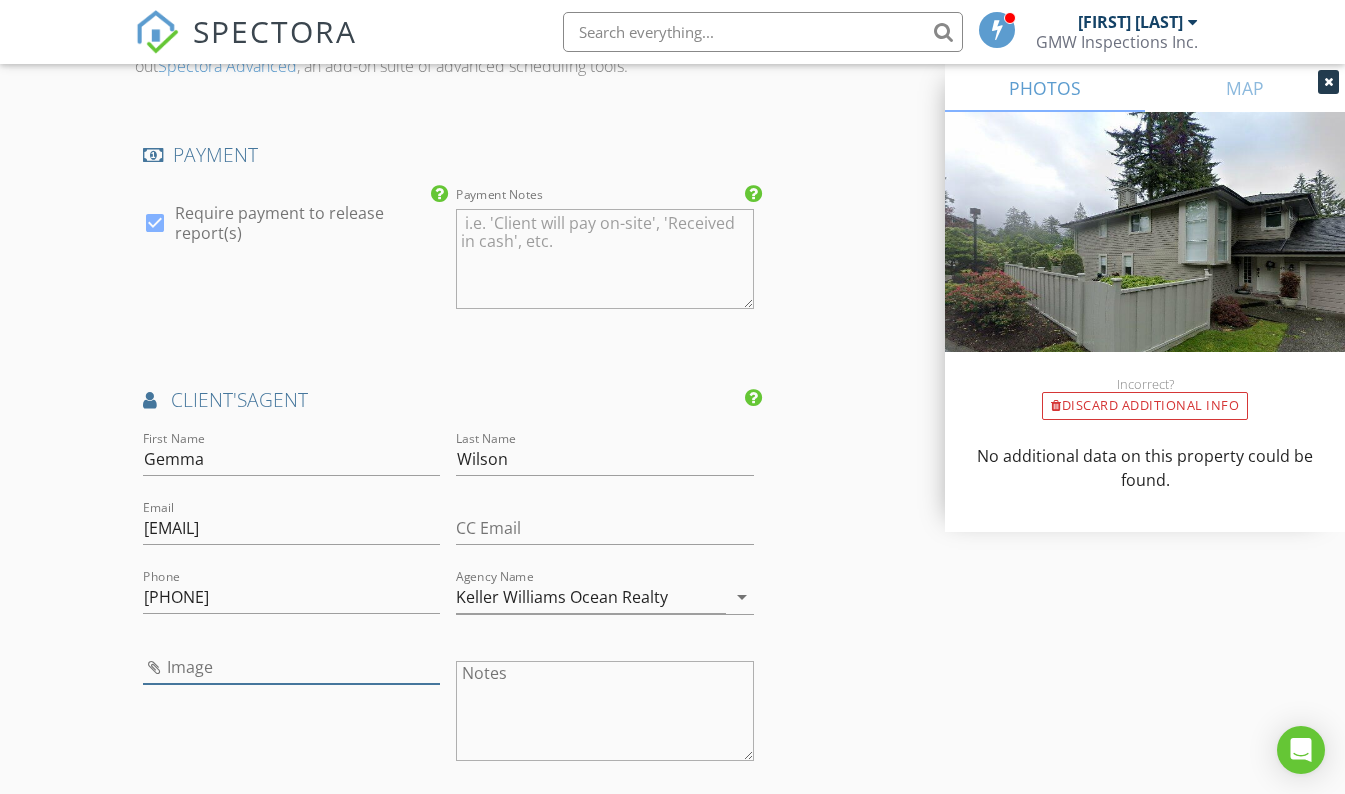 type on "Gemma Wilson.jpg" 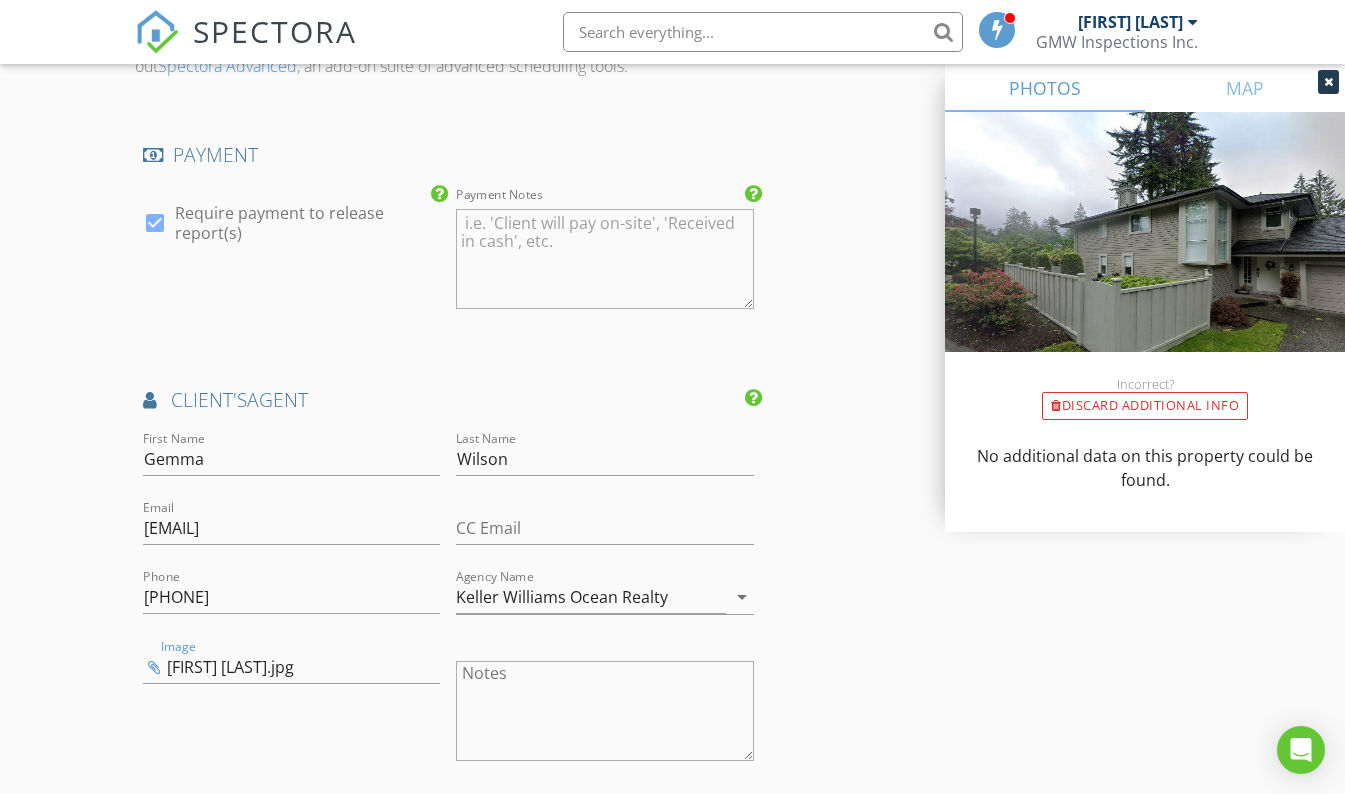 click on "INSPECTOR(S)
check_box   Gerry Wieler   PRIMARY   Gerry Wieler arrow_drop_down   check_box_outline_blank Gerry Wieler specifically requested
Date/Time
08/06/2025 2:30 PM
Location
Address Search       Address 181 Ravine Dr   Unit #4   City Port Moody   State BC   Zip V3H 4T3   Zone Metro Vancouver     Square Feet 2691   Year Built 1990   Foundation Slab arrow_drop_down     Gerry Wieler     2.2 miles     (6 minutes)
client
check_box Enable Client CC email for this inspection   Client Search     check_box_outline_blank Client is a Company/Organization     First Name Julie   Last Name Ash   Email julieash2017@gmail.com   CC Email   Phone           Notes   Private Notes
ADD ADDITIONAL client
SERVICES
check_box_outline_blank   Recall Inspection - Condo   Residential Inspection" at bounding box center (673, -108) 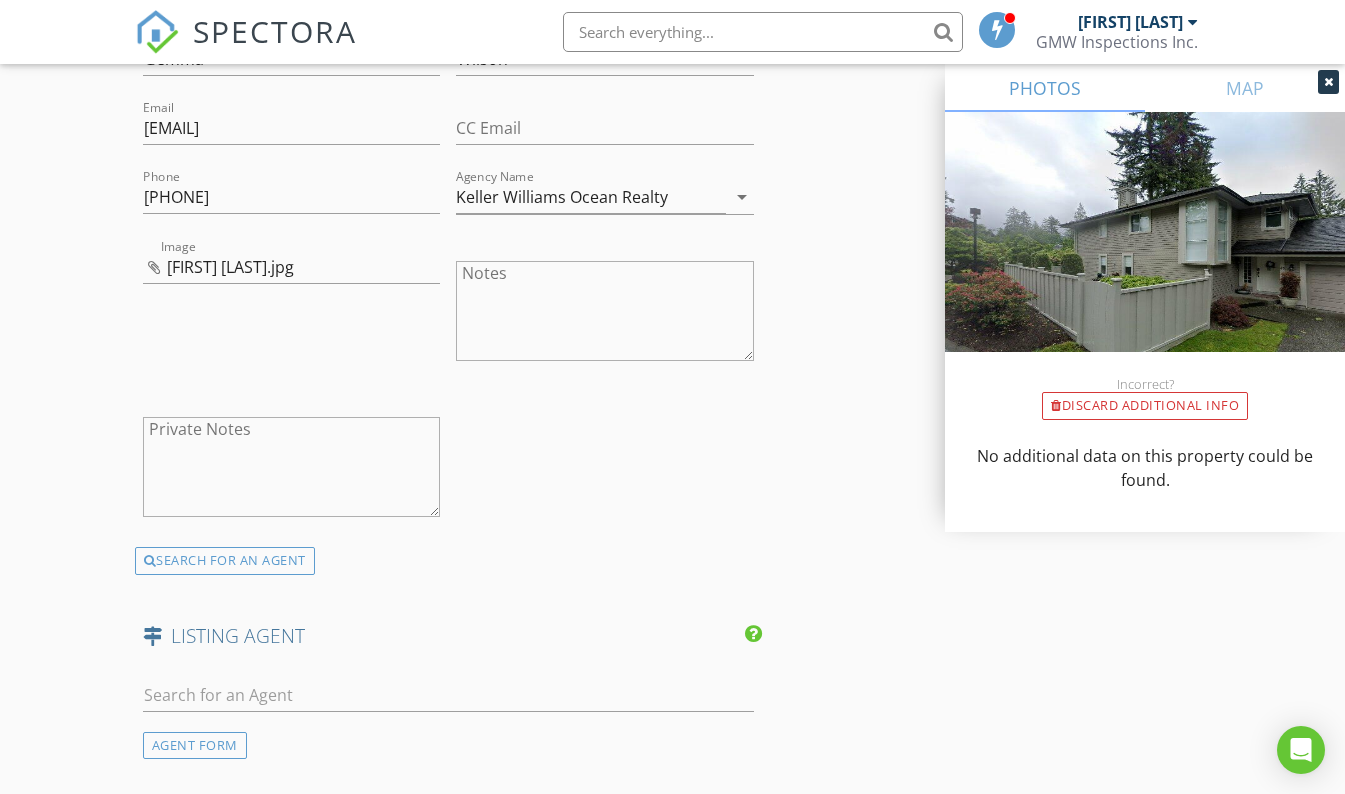 scroll, scrollTop: 2900, scrollLeft: 0, axis: vertical 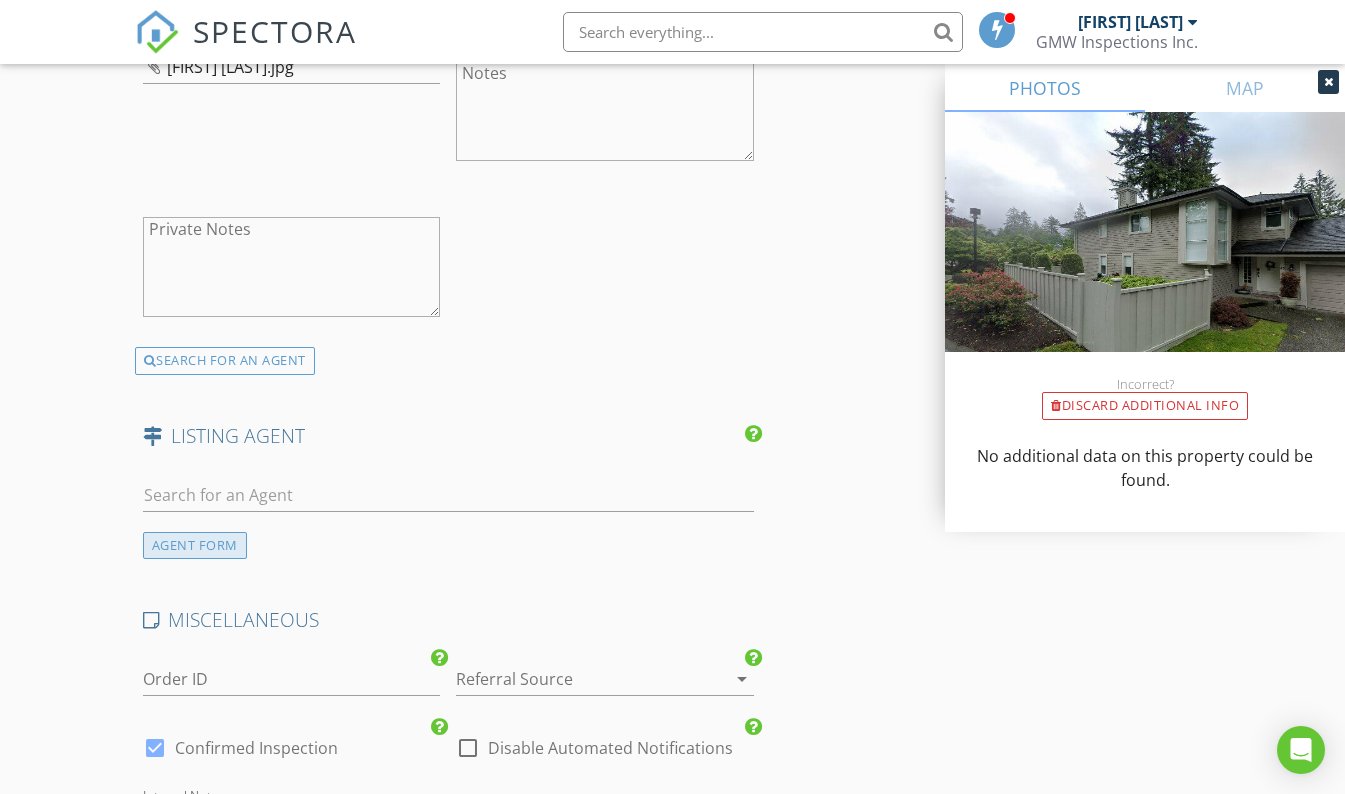 click on "AGENT FORM" at bounding box center [195, 545] 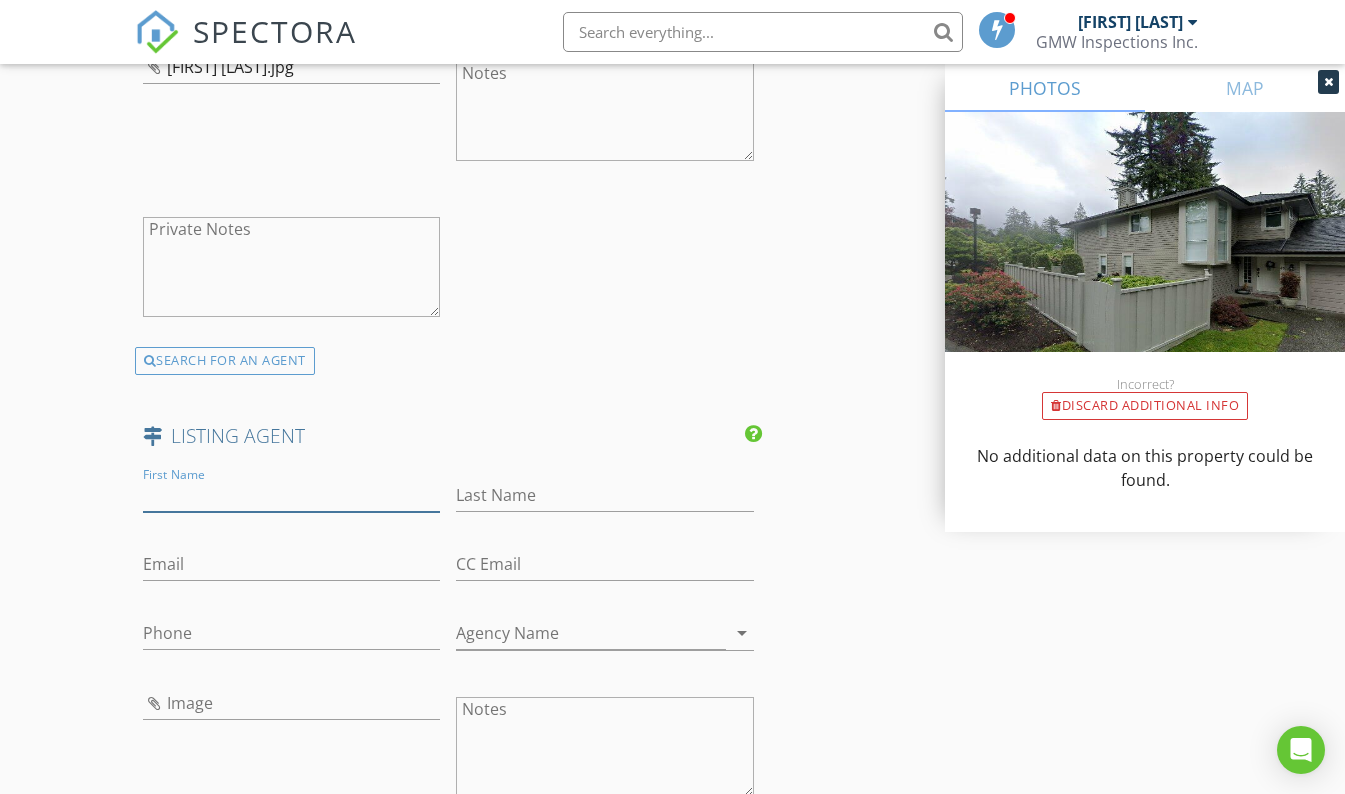 click on "First Name" at bounding box center [292, 495] 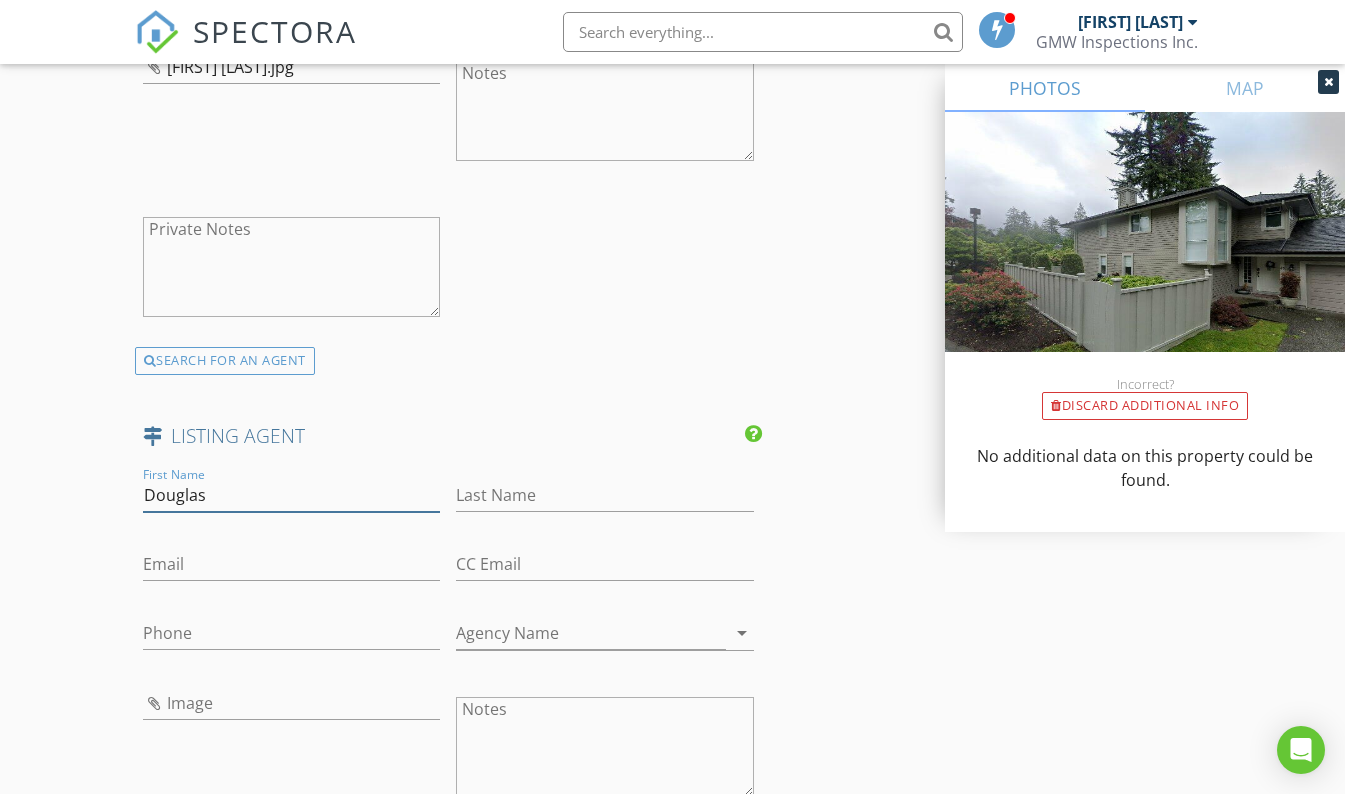 type on "Douglas" 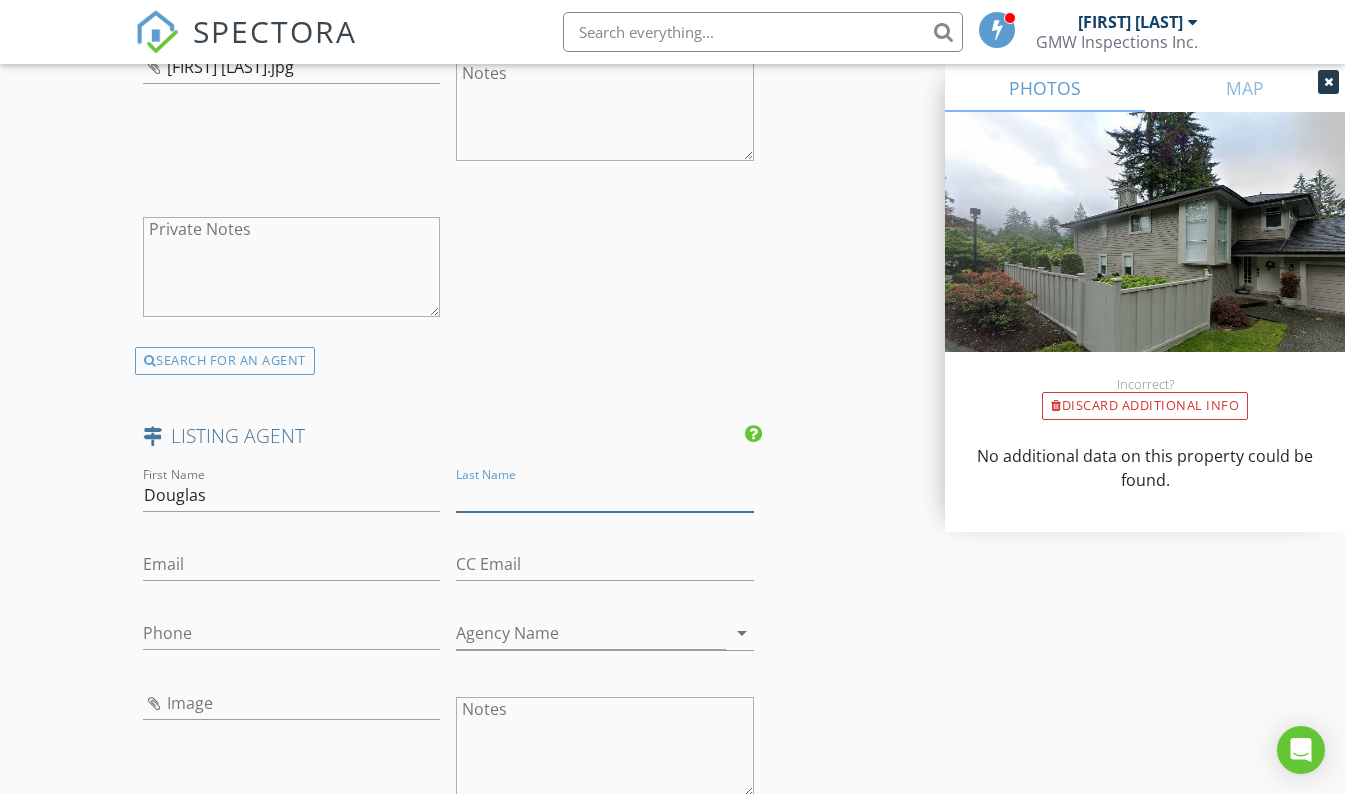 click on "Last Name" at bounding box center [605, 495] 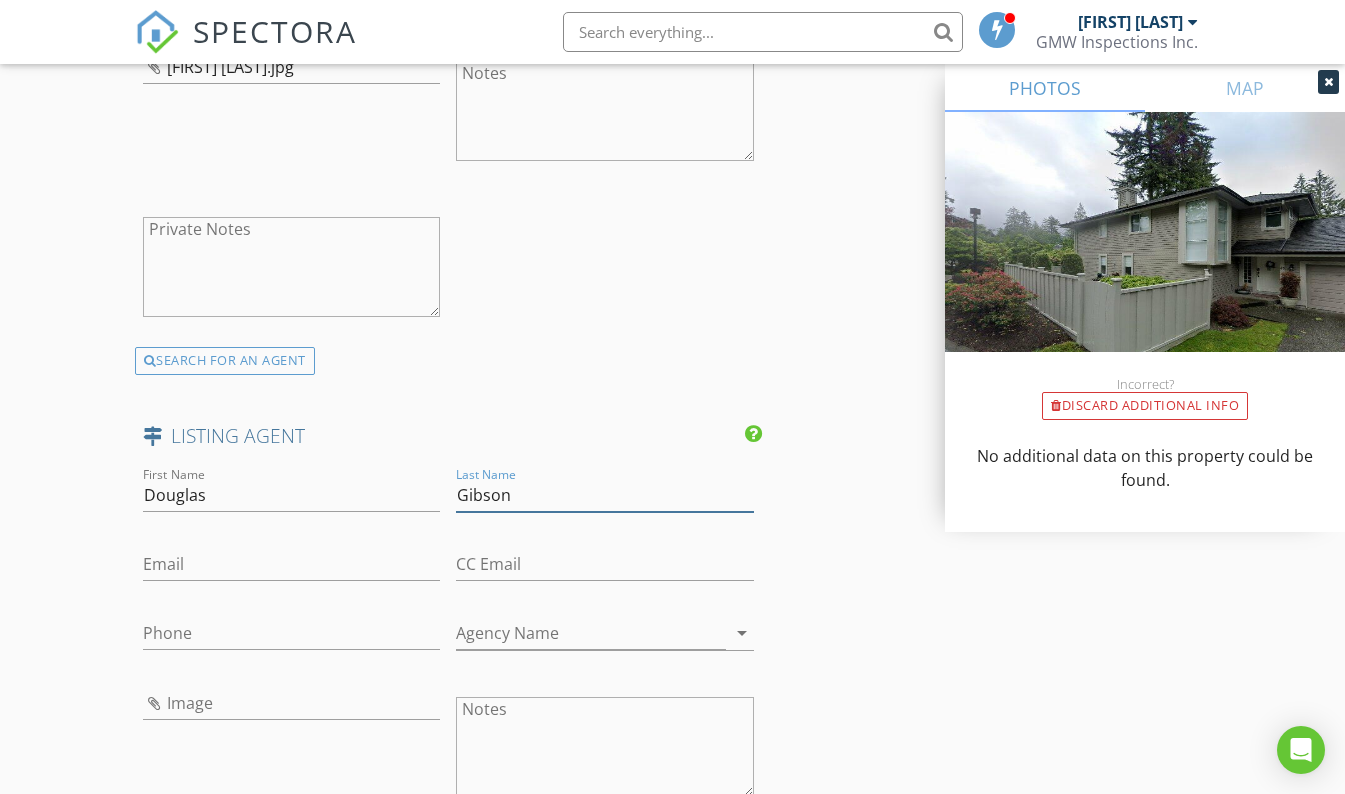 type on "Gibson" 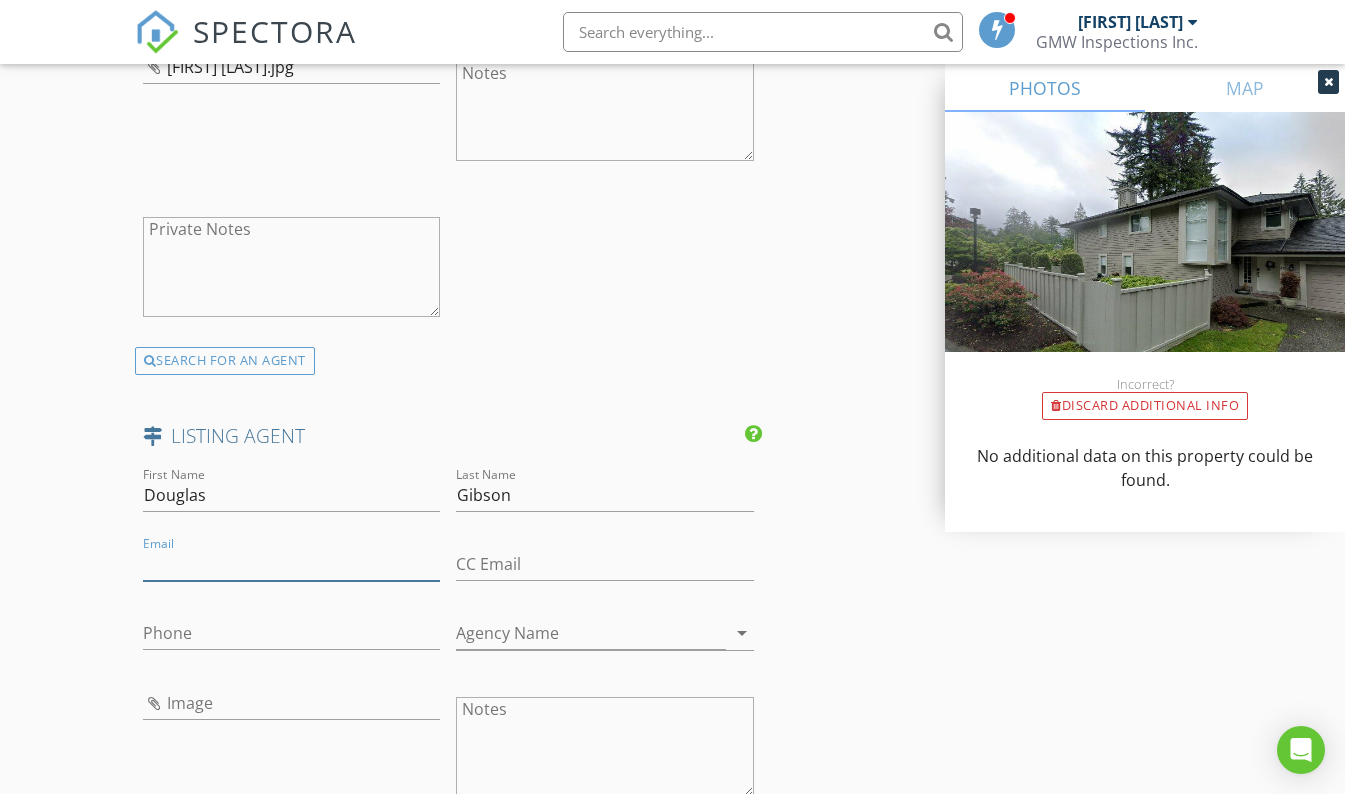 click on "Email" at bounding box center [292, 564] 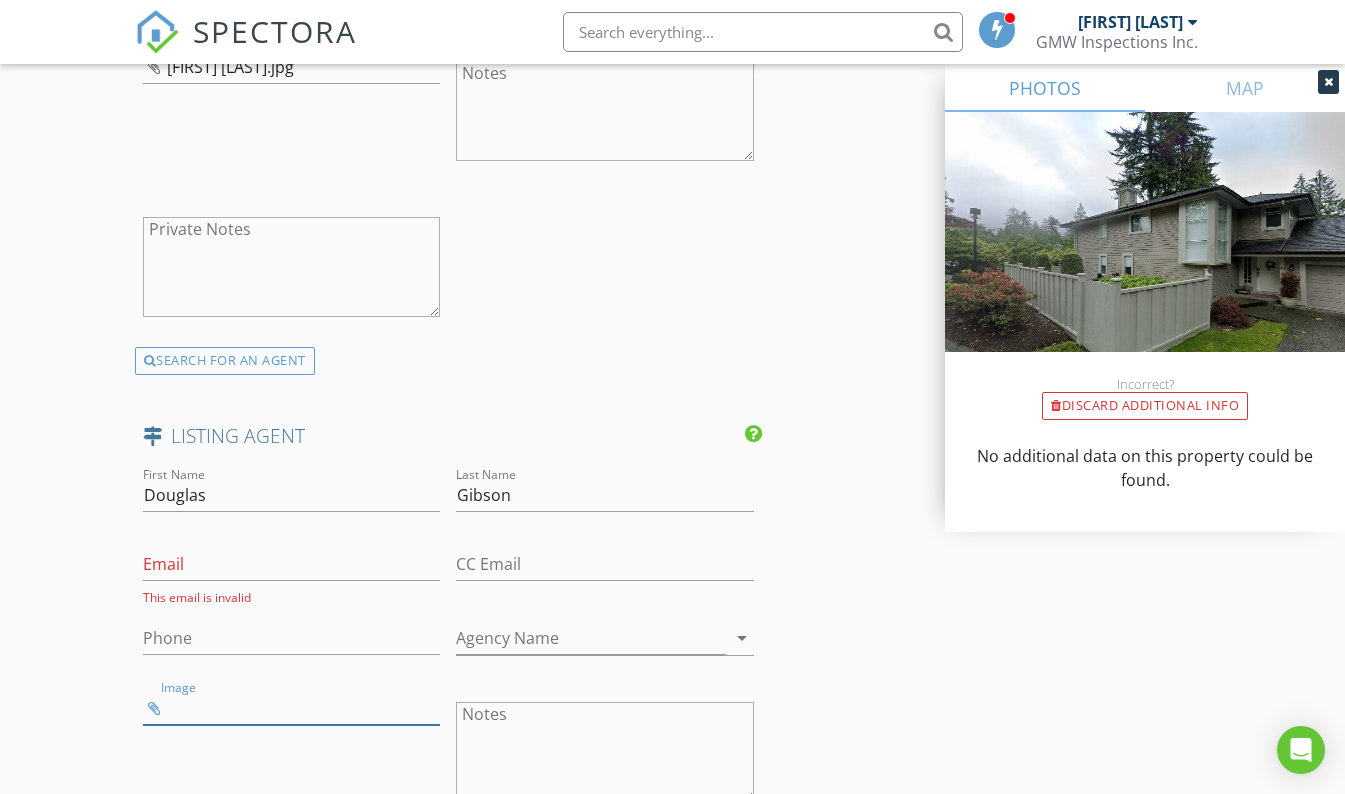click at bounding box center [292, 708] 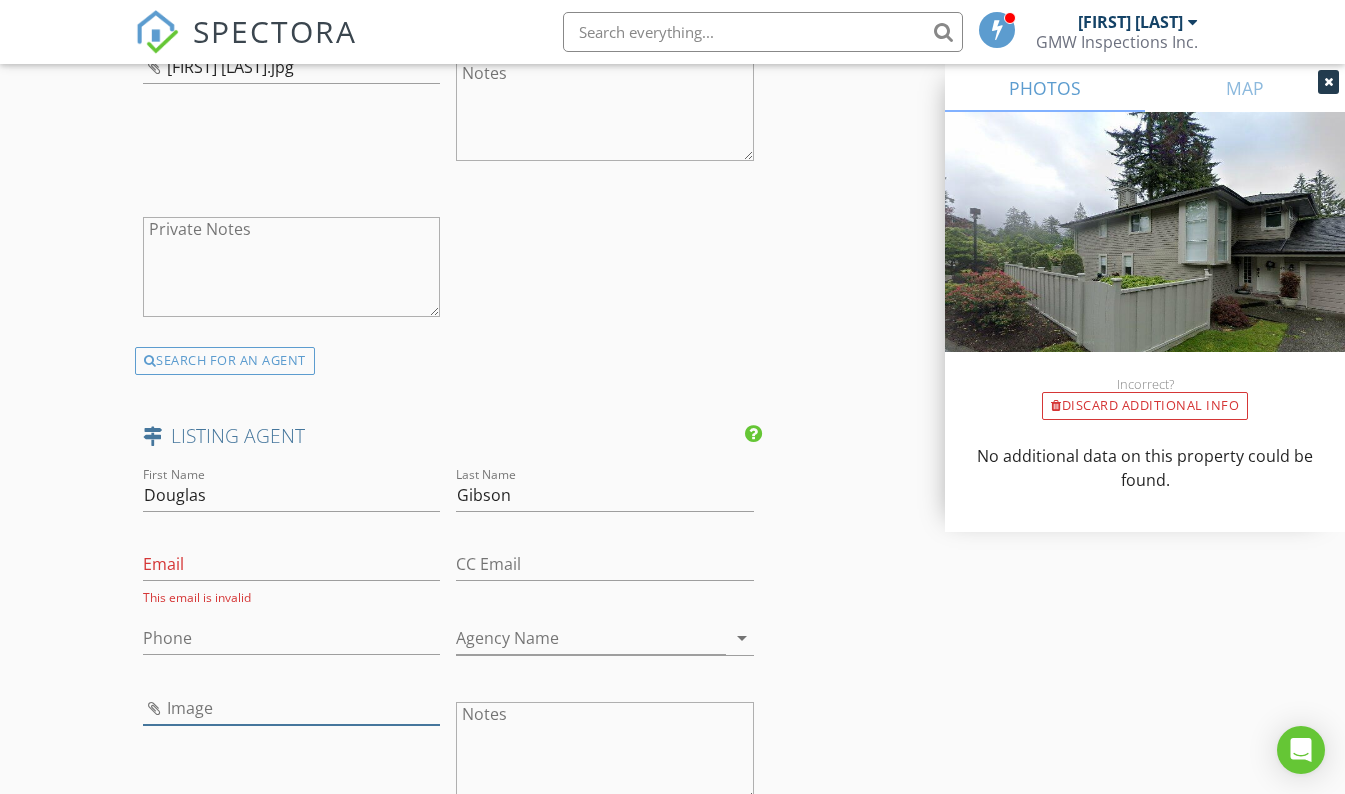 type on "Douglas Gibson.jpg" 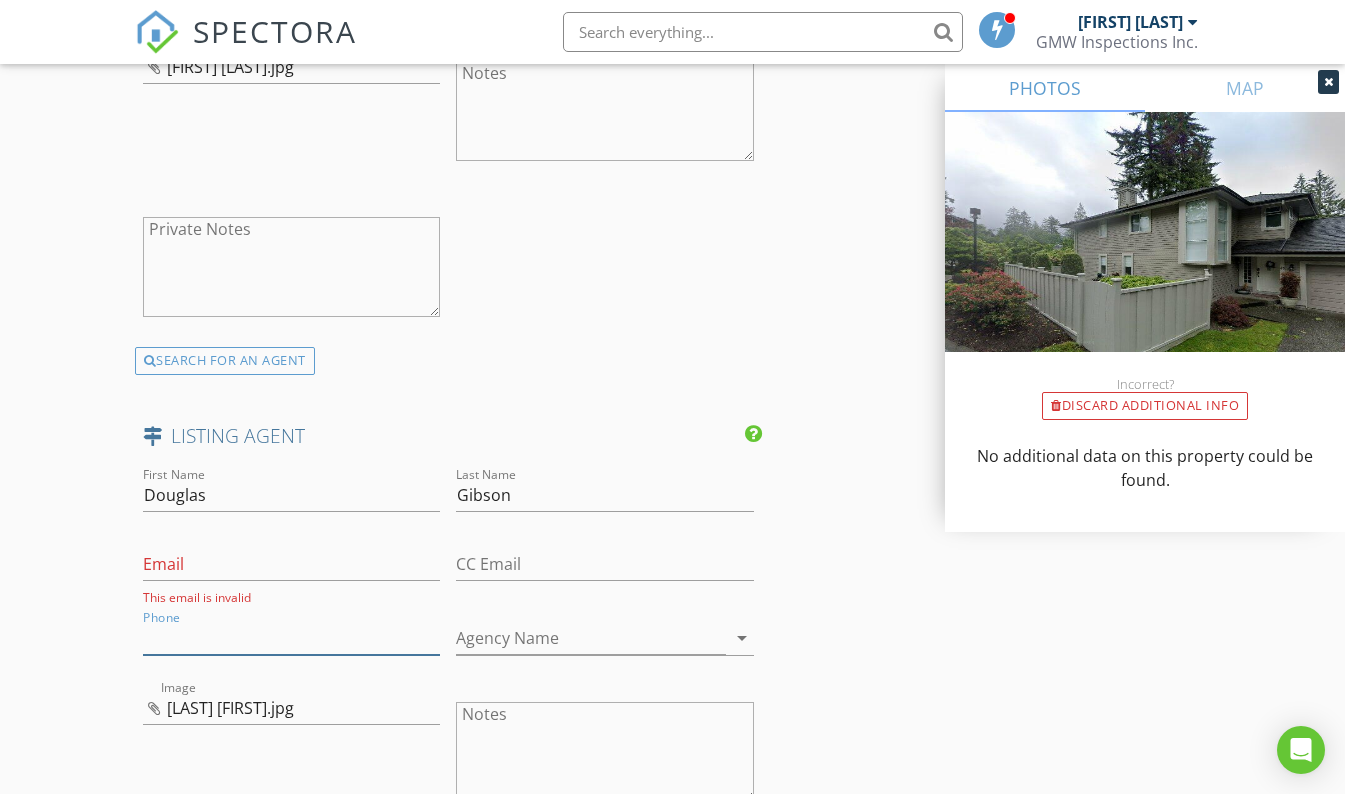 click on "Phone" at bounding box center [292, 638] 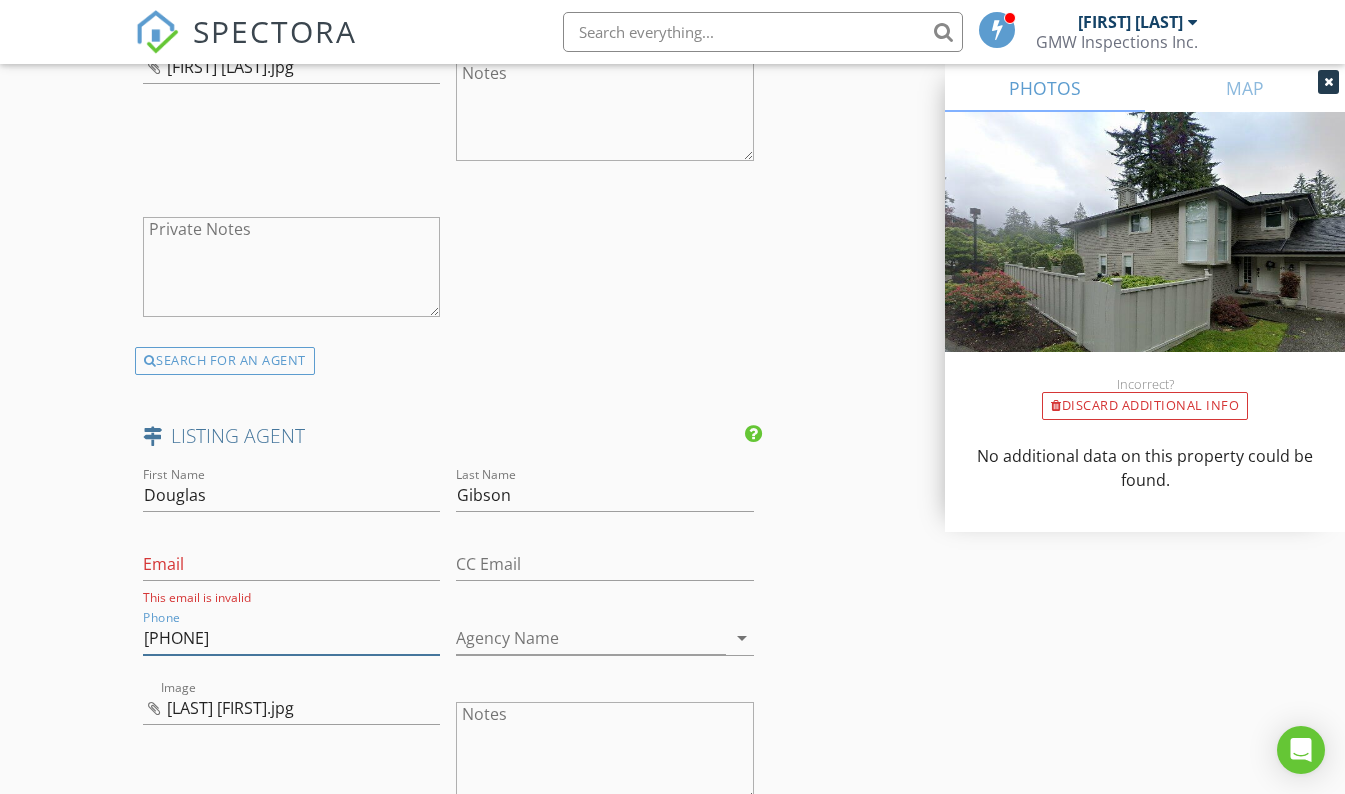 type on "604-657-4457" 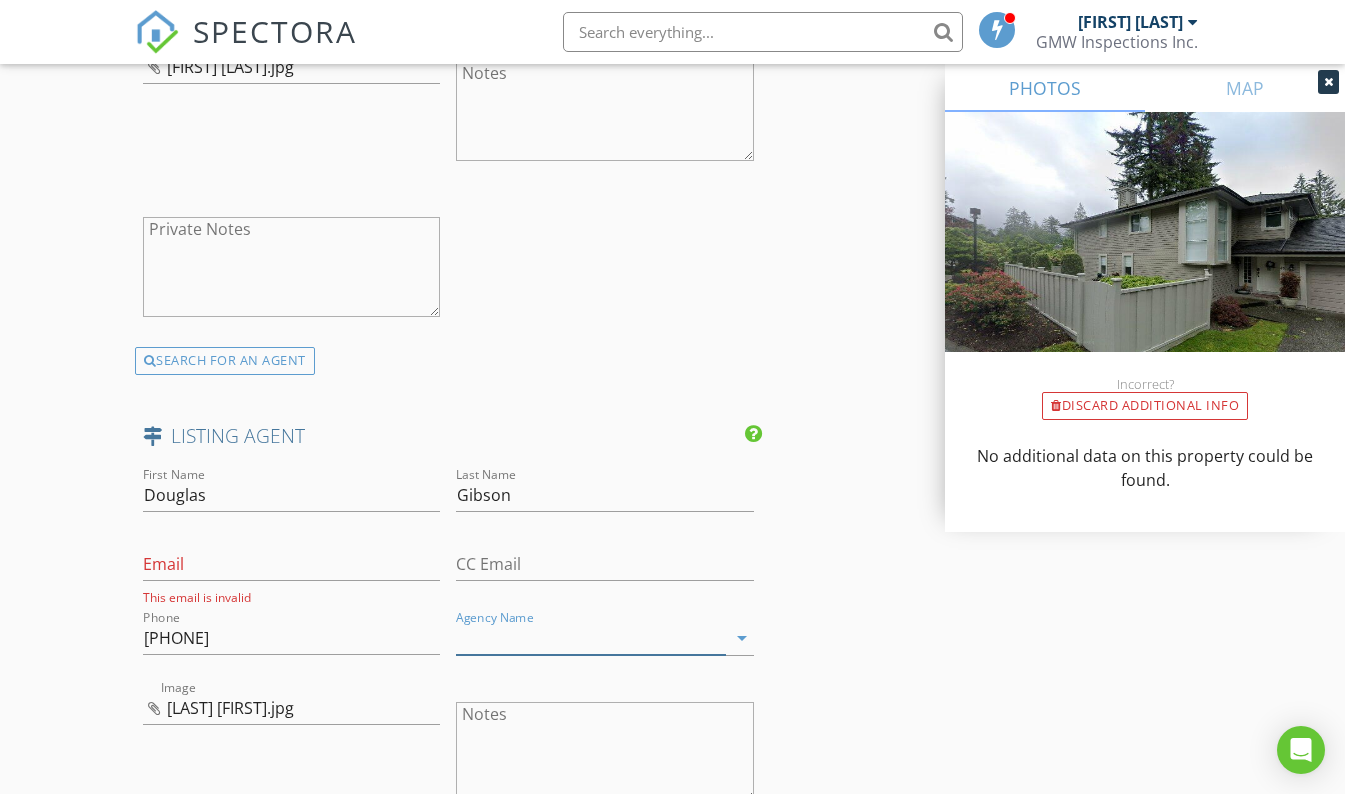 click on "Agency Name" at bounding box center [591, 638] 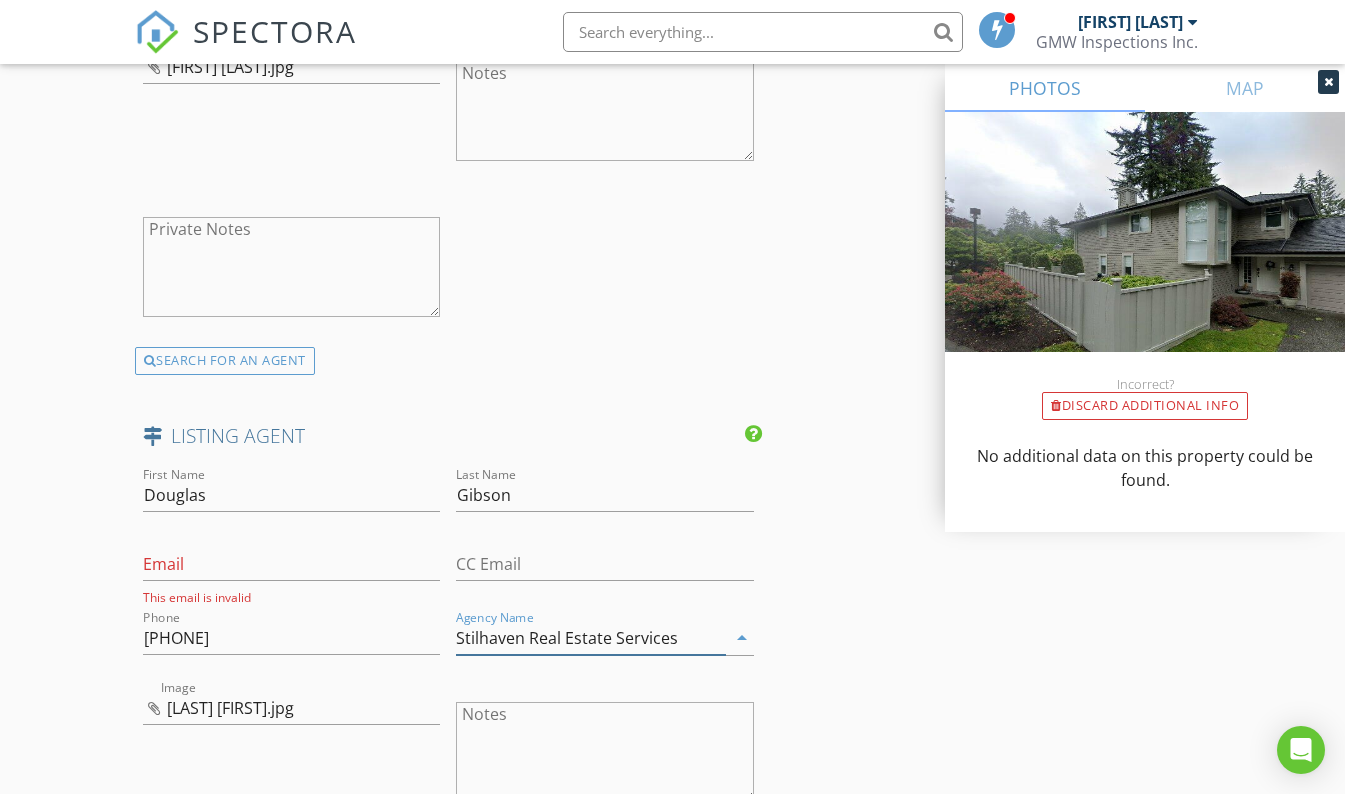 click on "Stilhaven Real Estate Services" at bounding box center [591, 638] 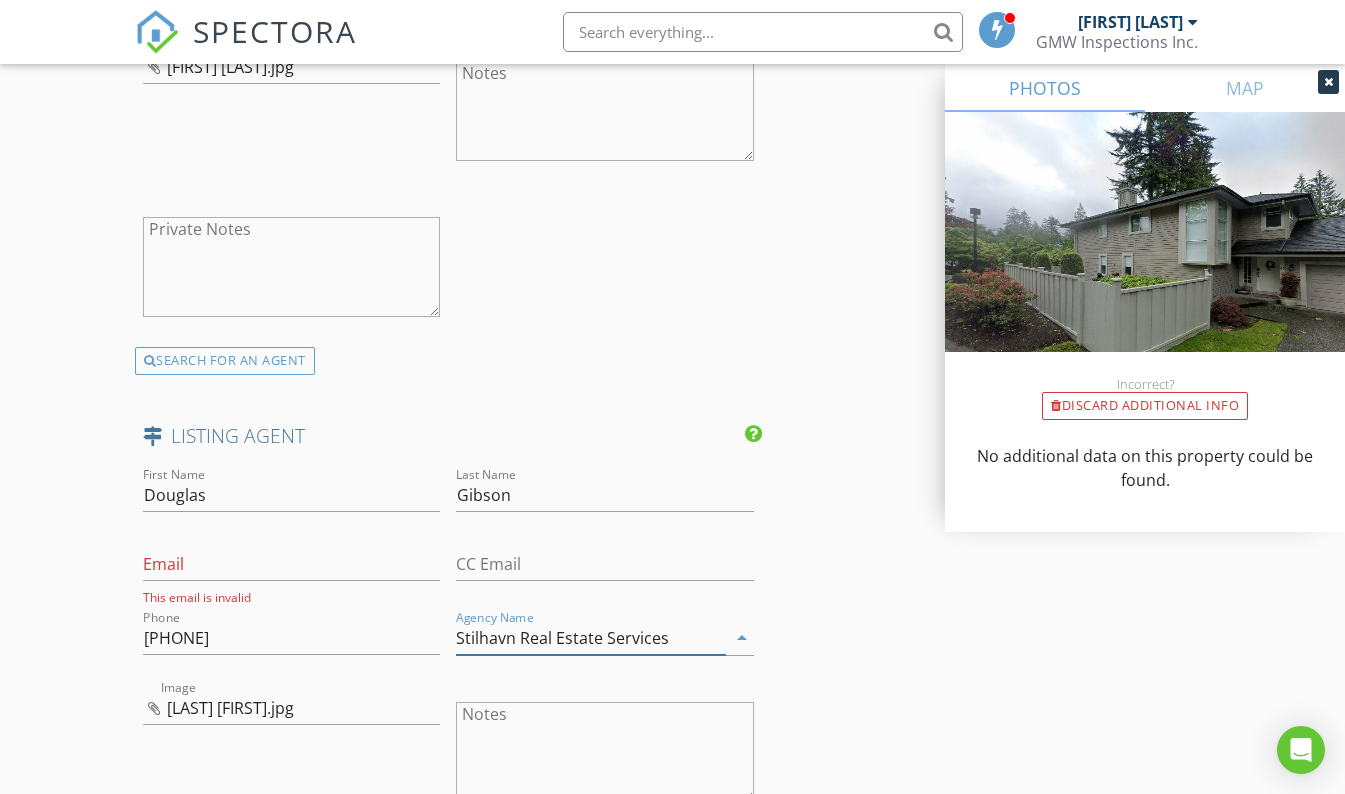 type on "Stilhavn Real Estate Services" 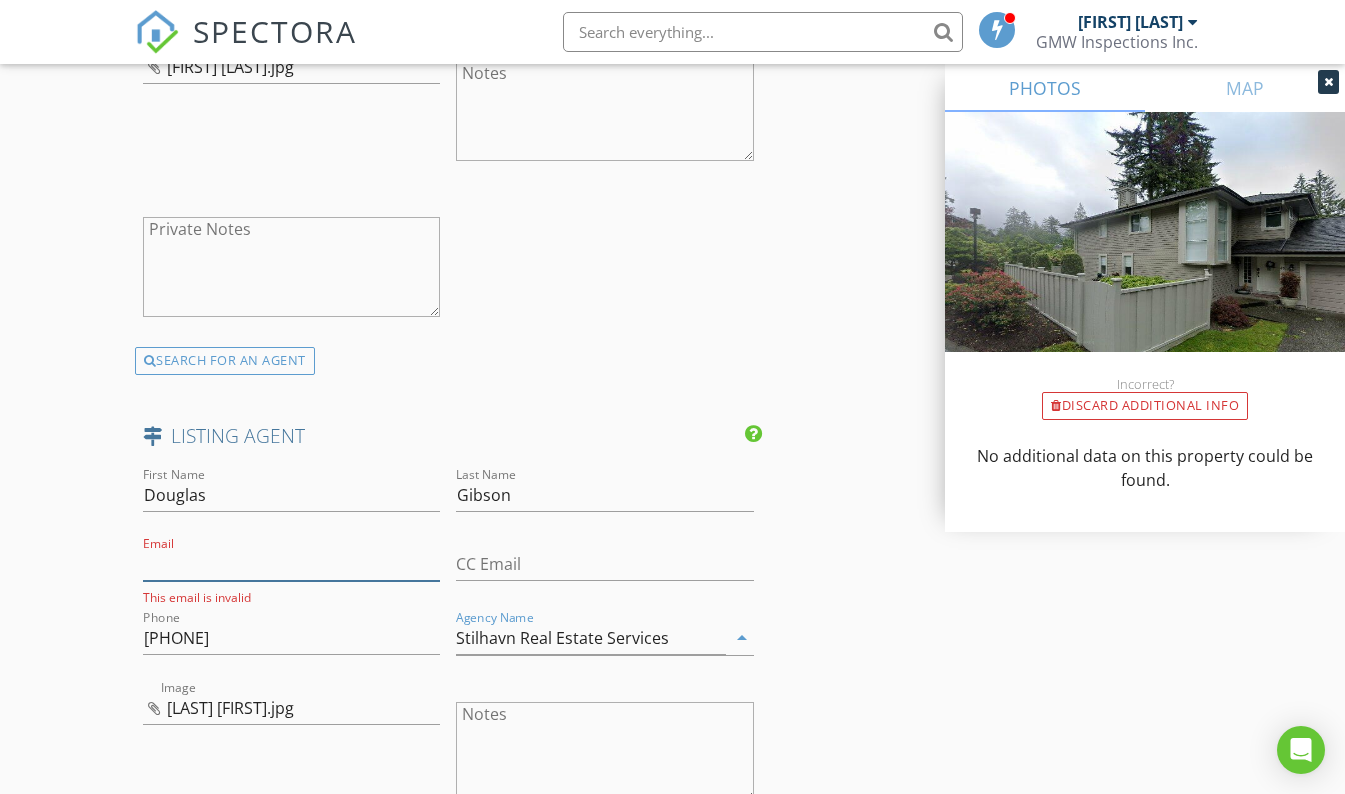 click on "Email" at bounding box center (292, 564) 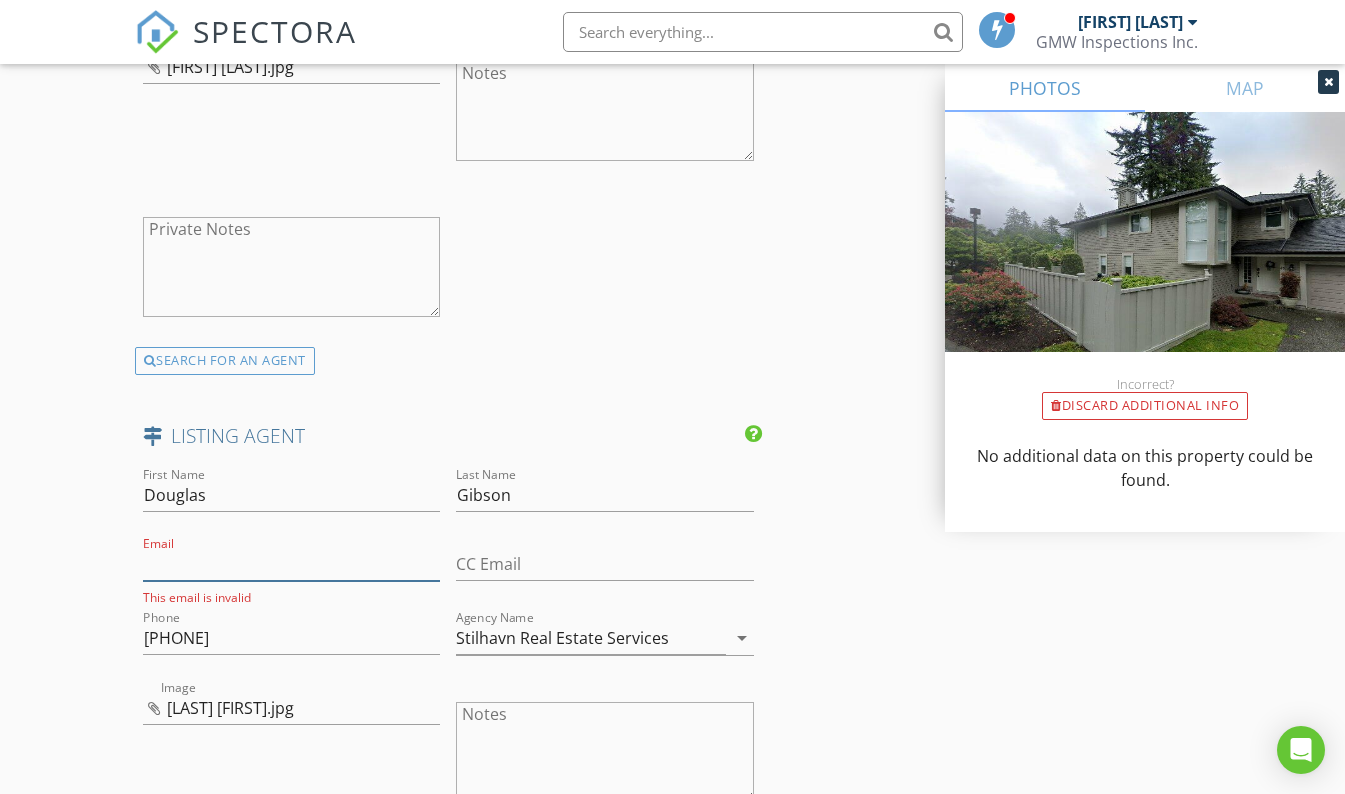 paste on "info@douggibson.ca" 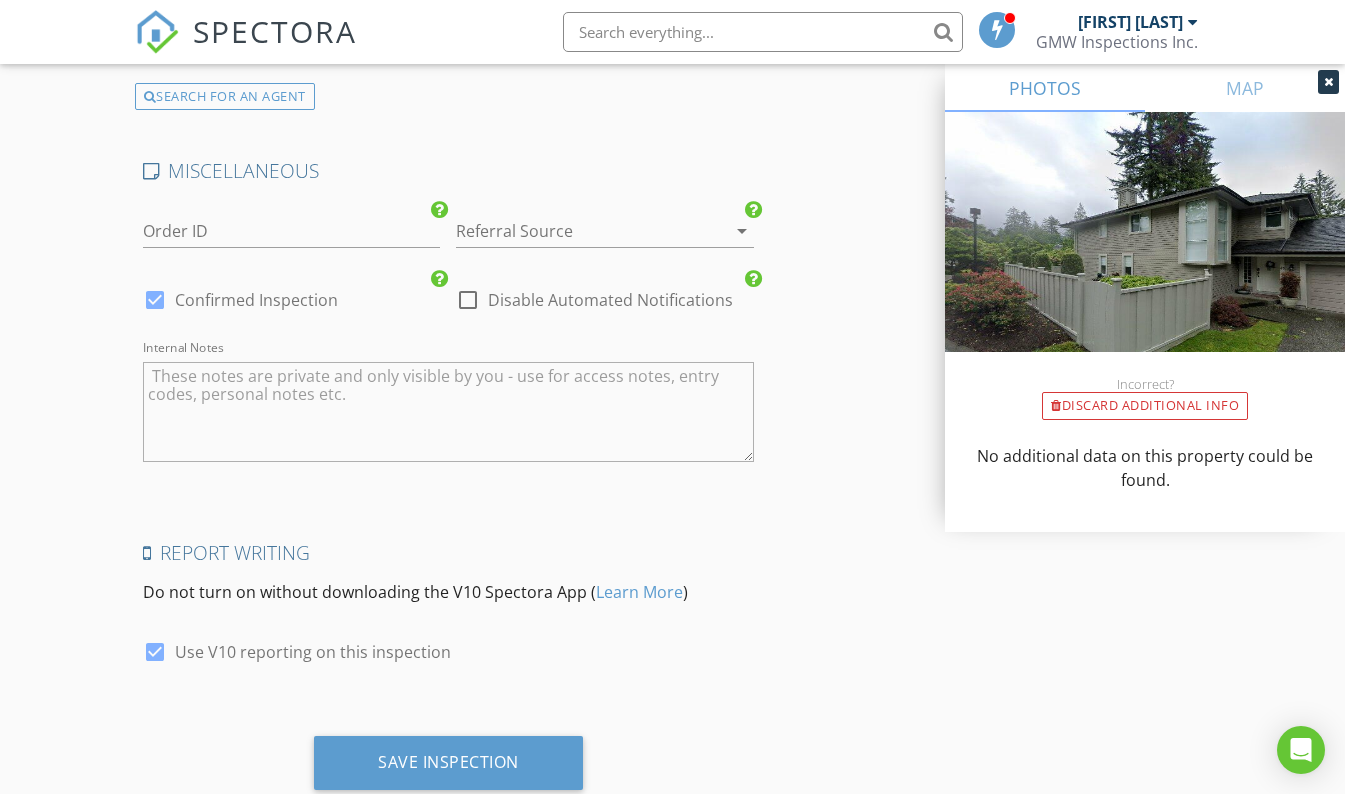 scroll, scrollTop: 3857, scrollLeft: 0, axis: vertical 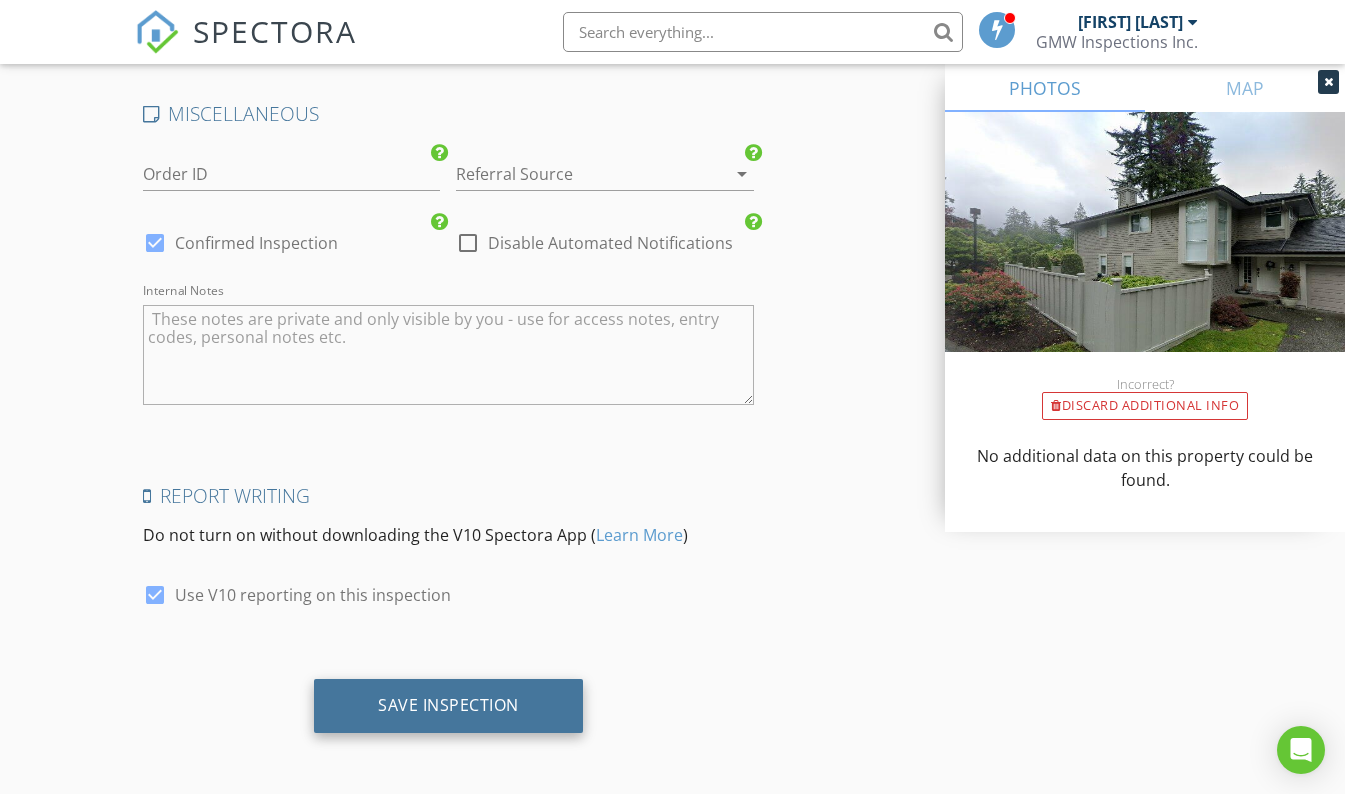 type on "info@douggibson.ca" 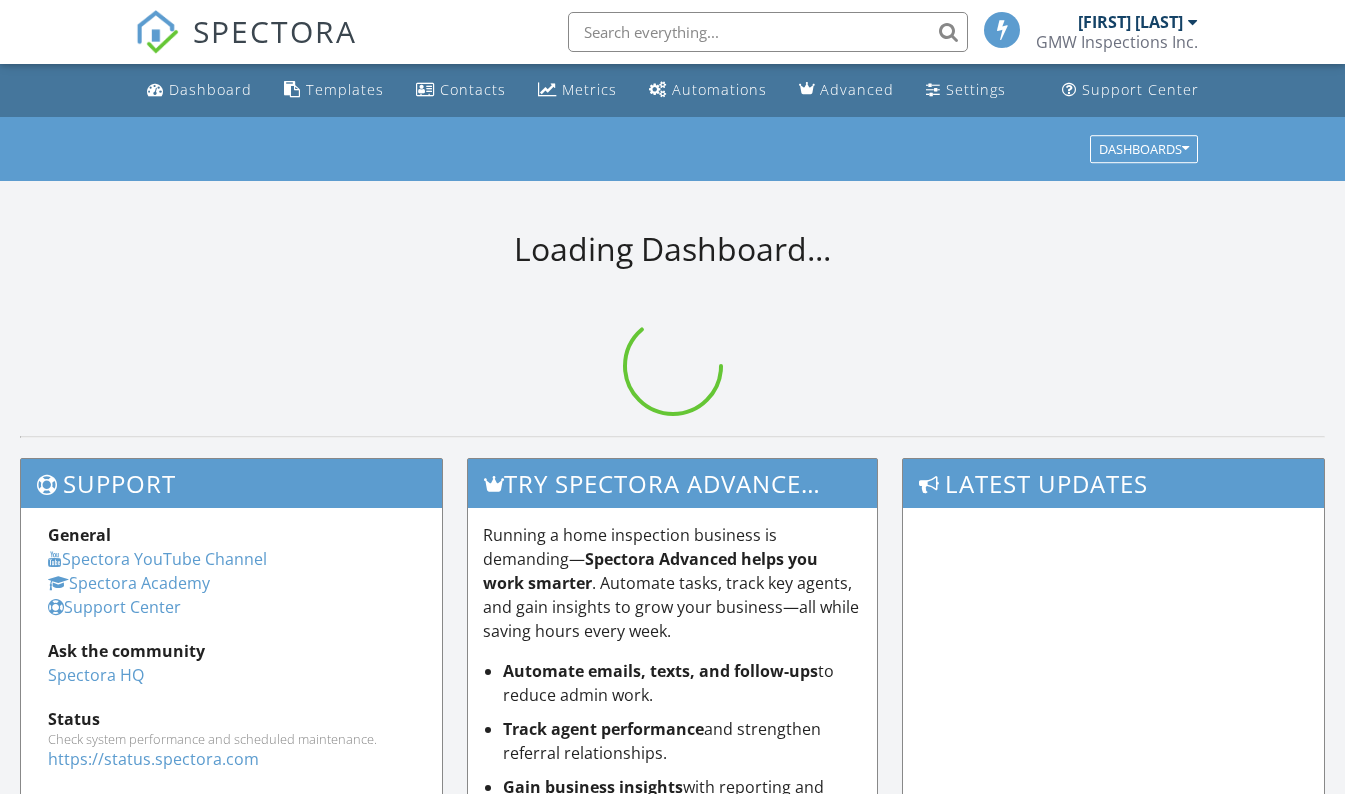 scroll, scrollTop: 0, scrollLeft: 0, axis: both 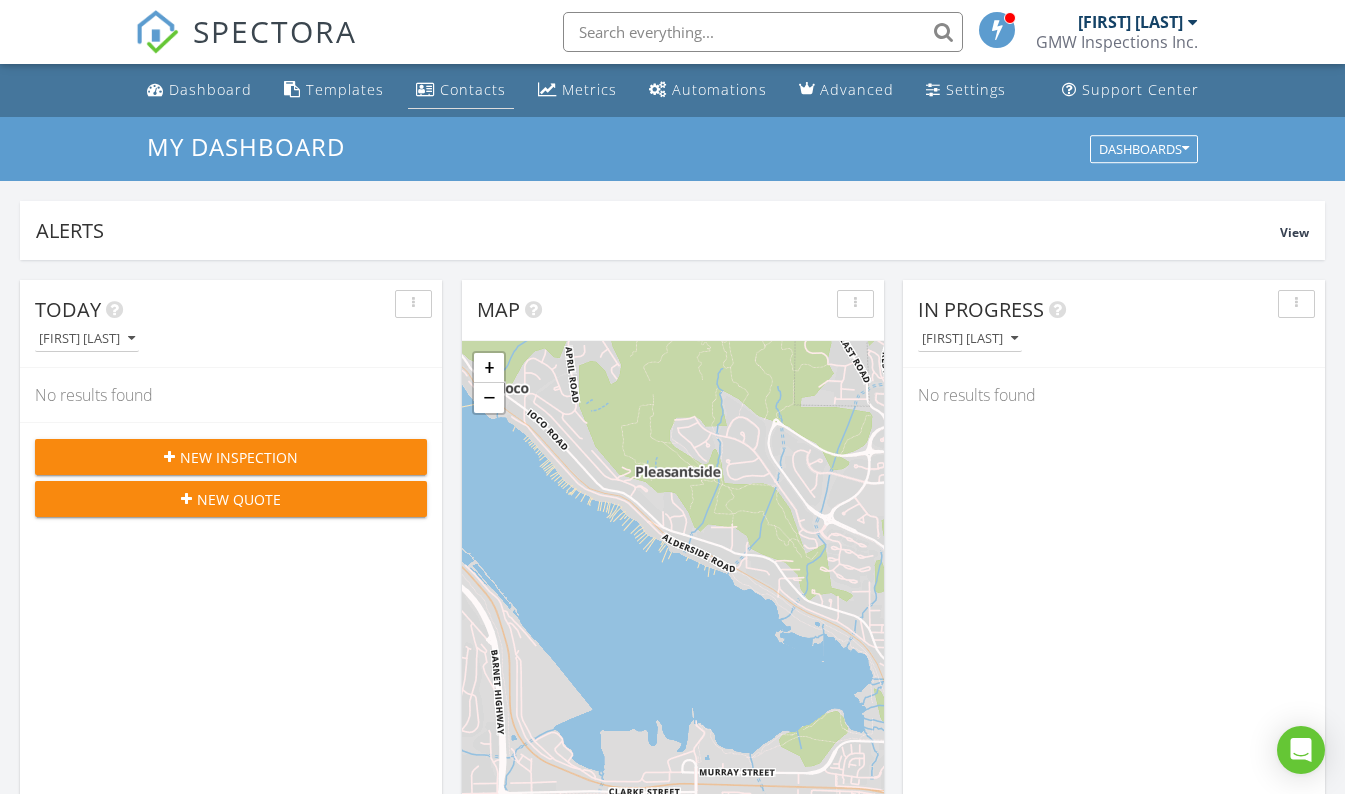 click on "Contacts" at bounding box center [461, 90] 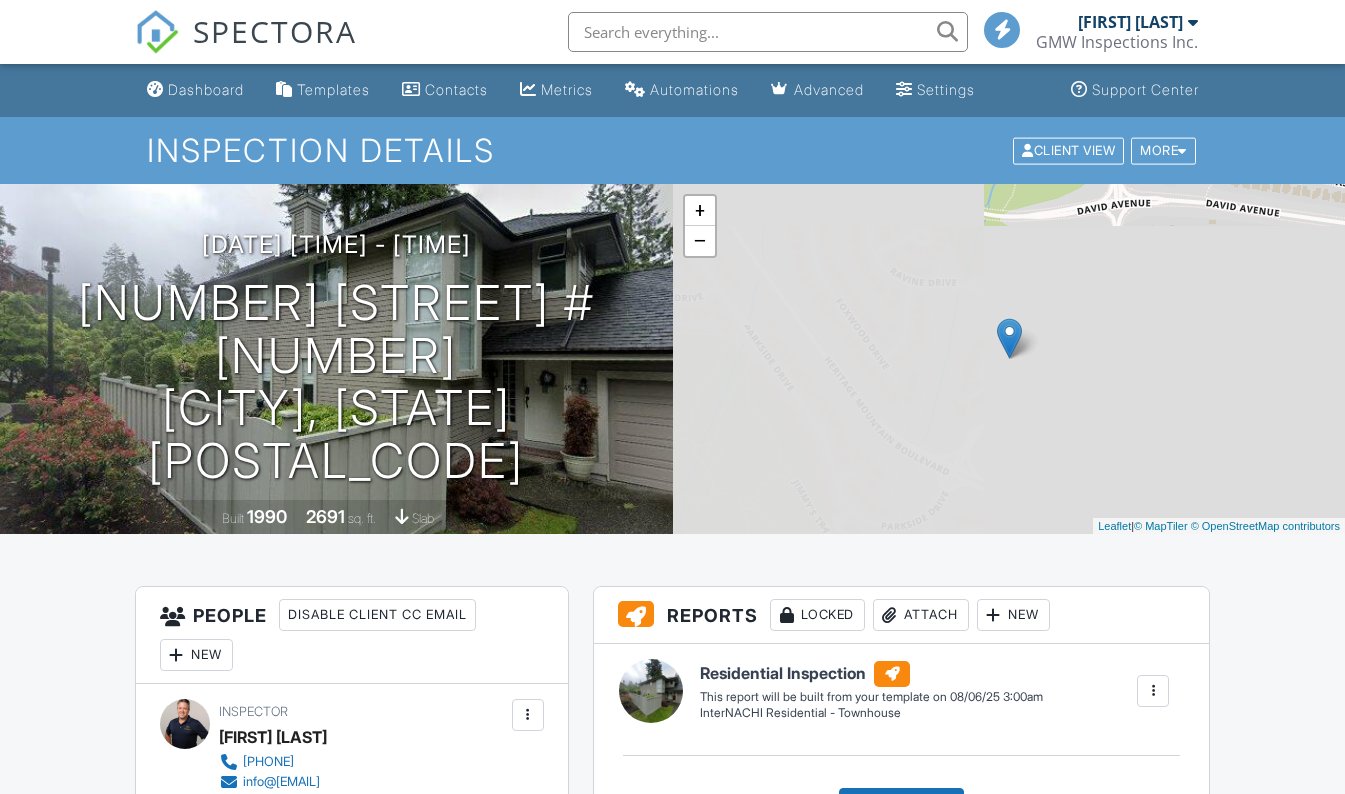 scroll, scrollTop: 0, scrollLeft: 0, axis: both 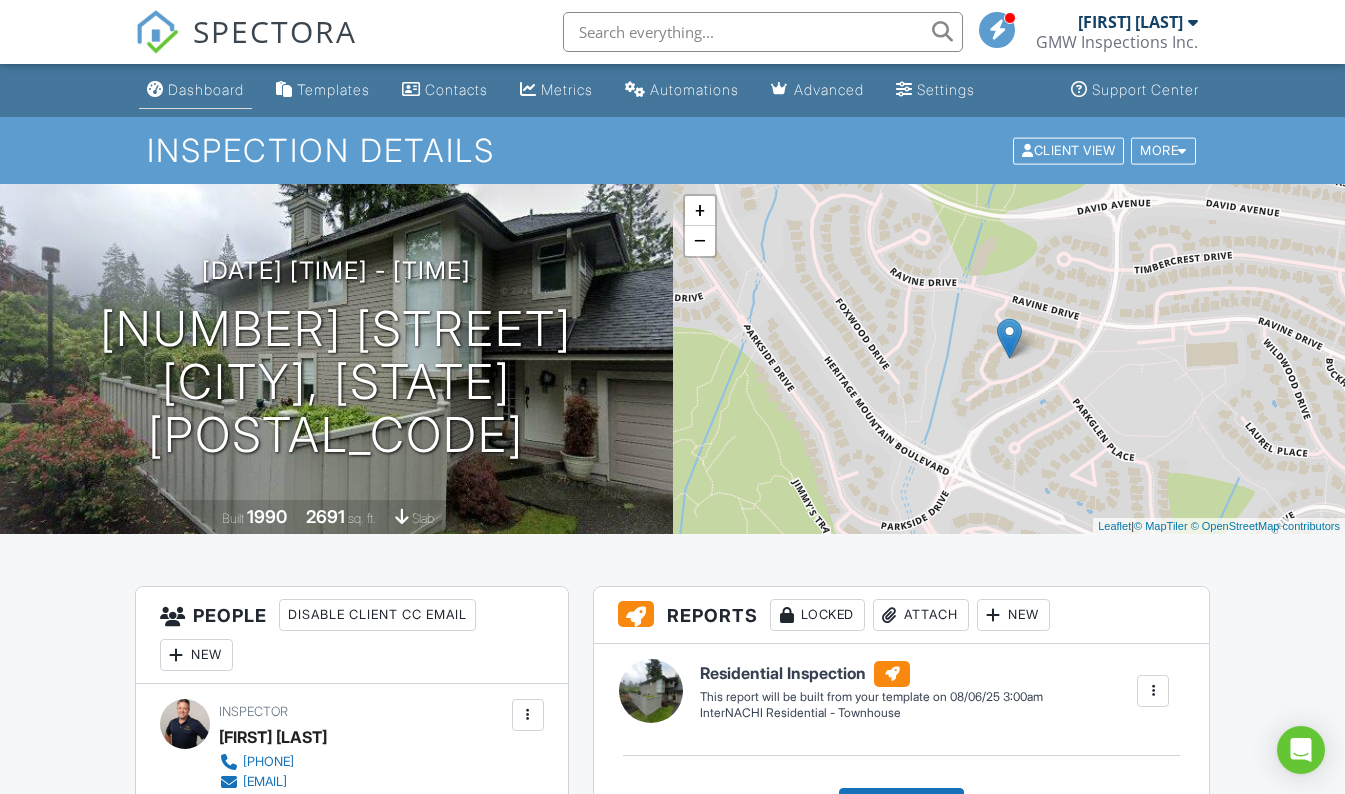 click on "Dashboard" at bounding box center (206, 89) 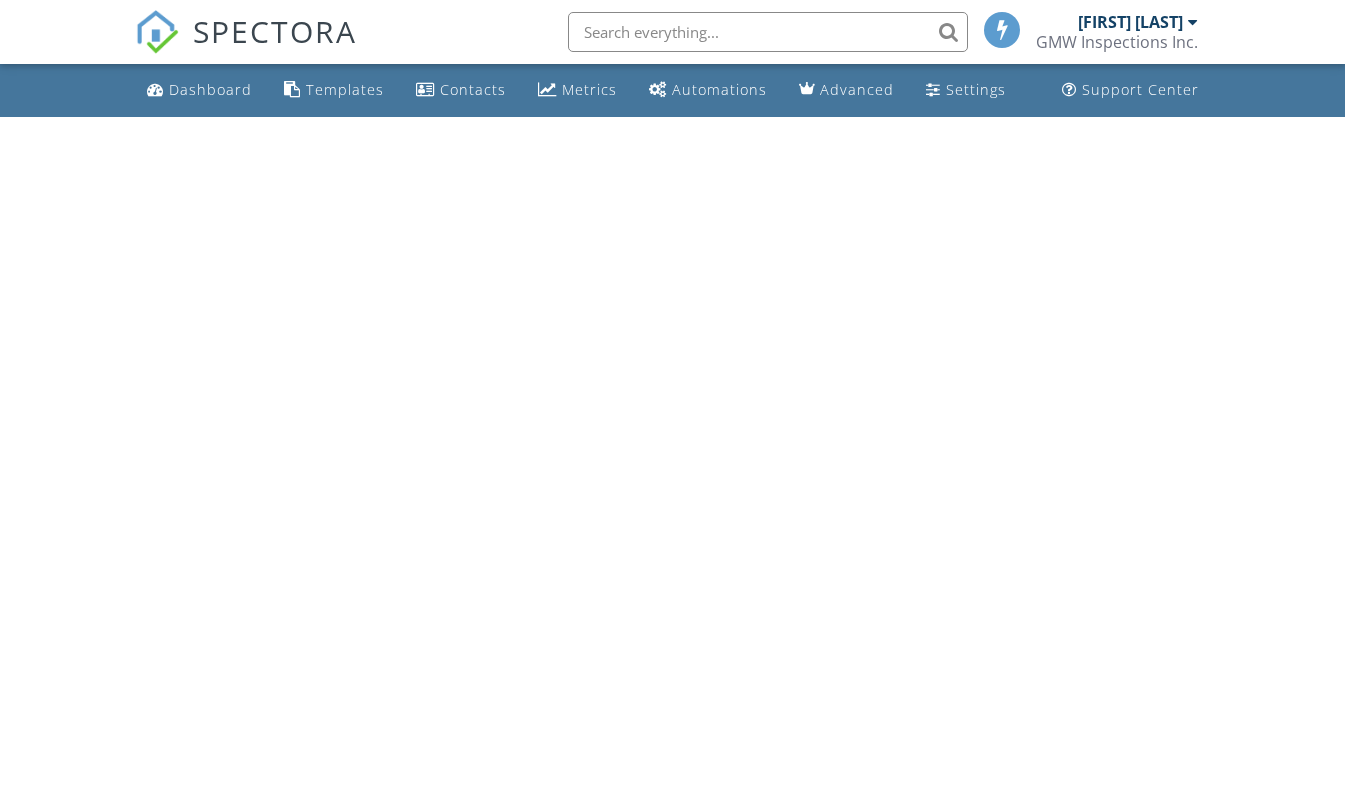 scroll, scrollTop: 0, scrollLeft: 0, axis: both 